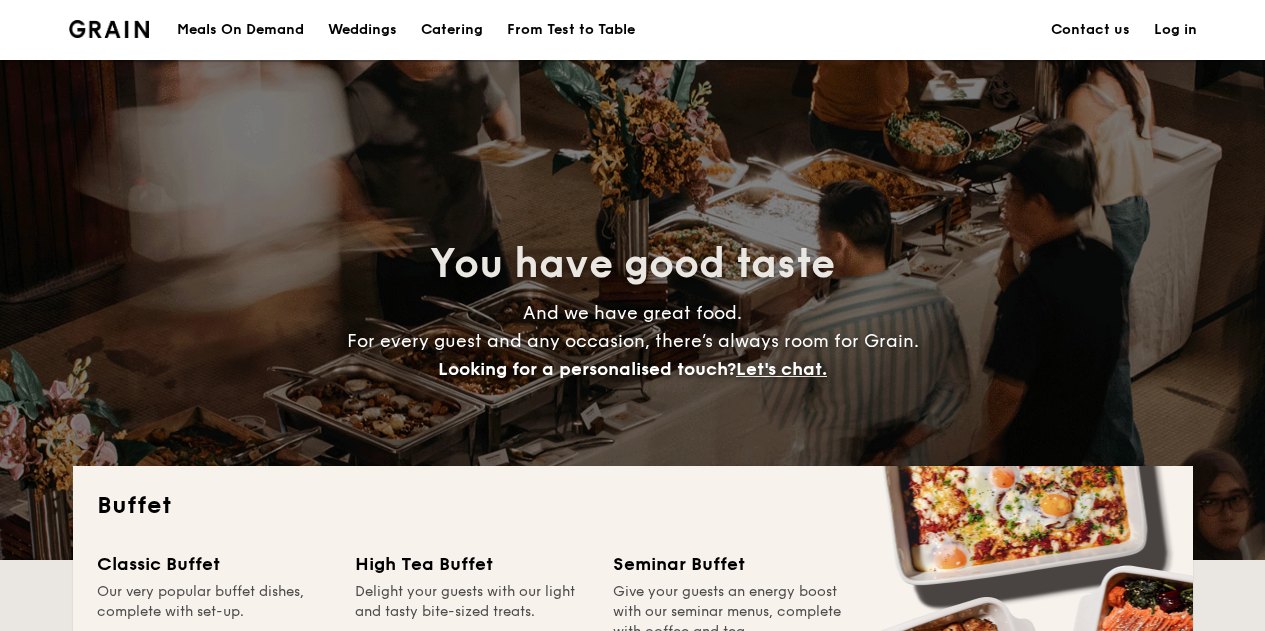 scroll, scrollTop: 0, scrollLeft: 0, axis: both 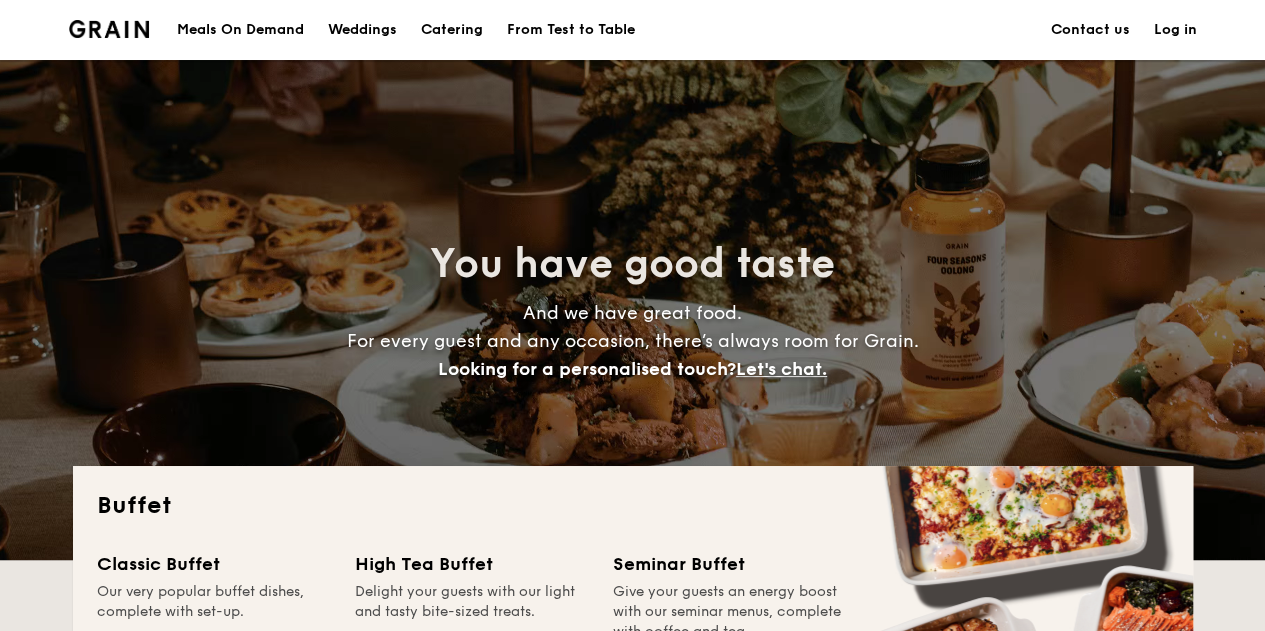 click on "Log in" at bounding box center [1175, 30] 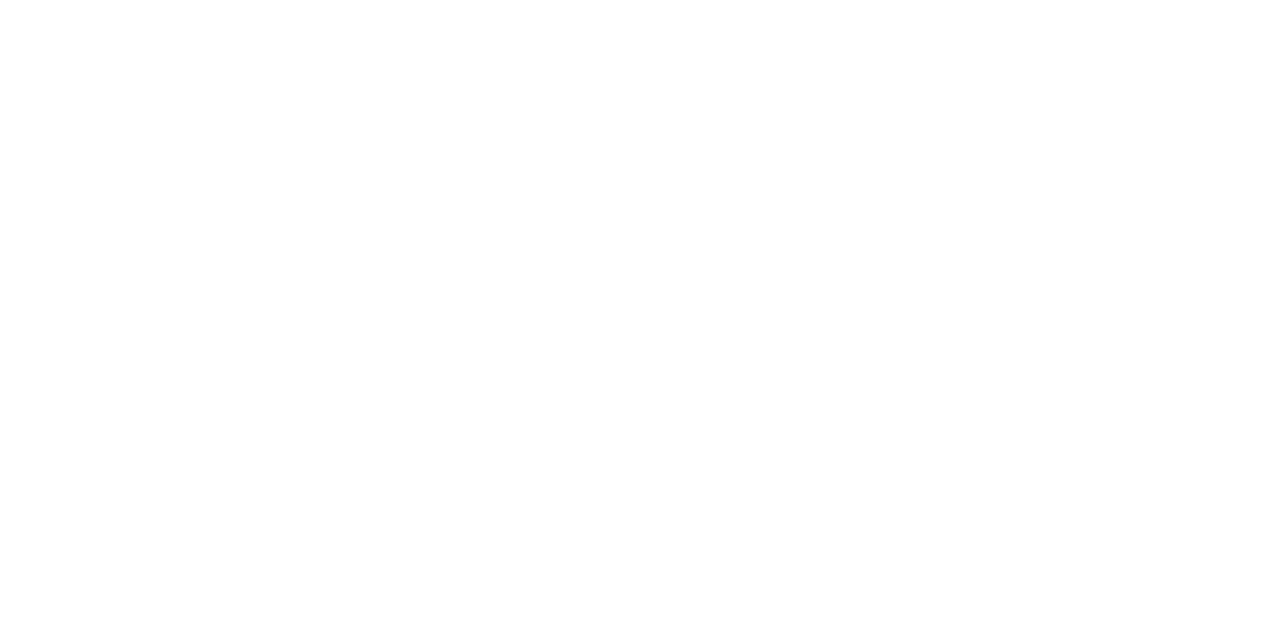 scroll, scrollTop: 0, scrollLeft: 0, axis: both 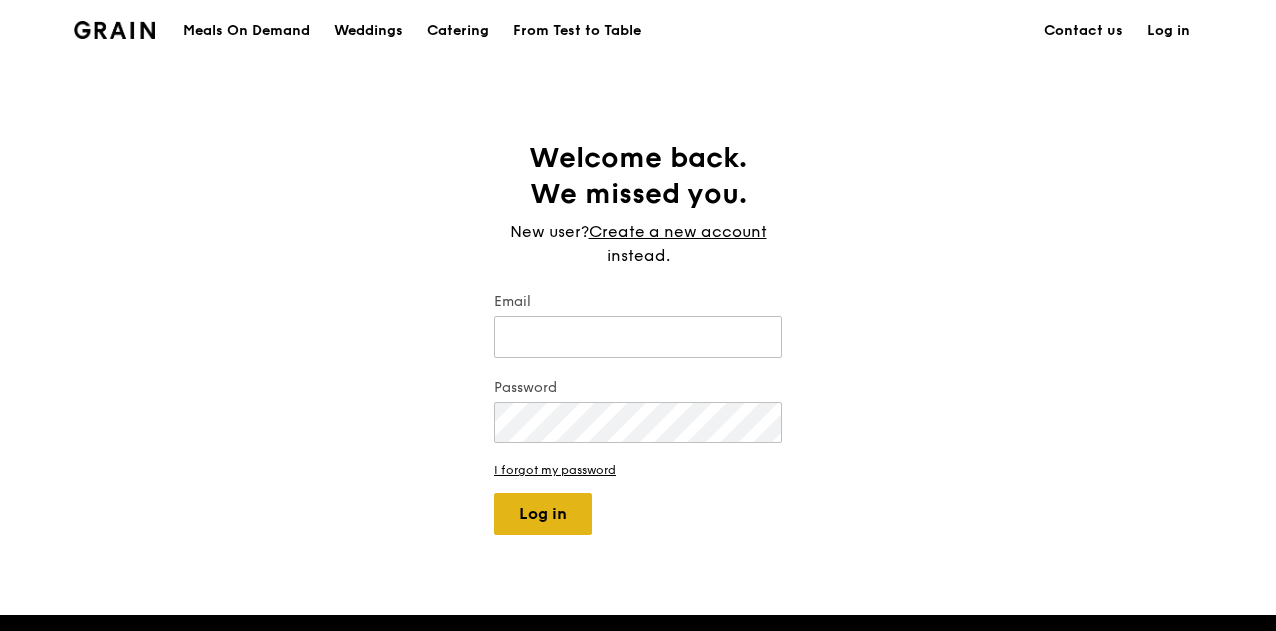 type on "[EMAIL_ADDRESS][PERSON_NAME][DOMAIN_NAME]" 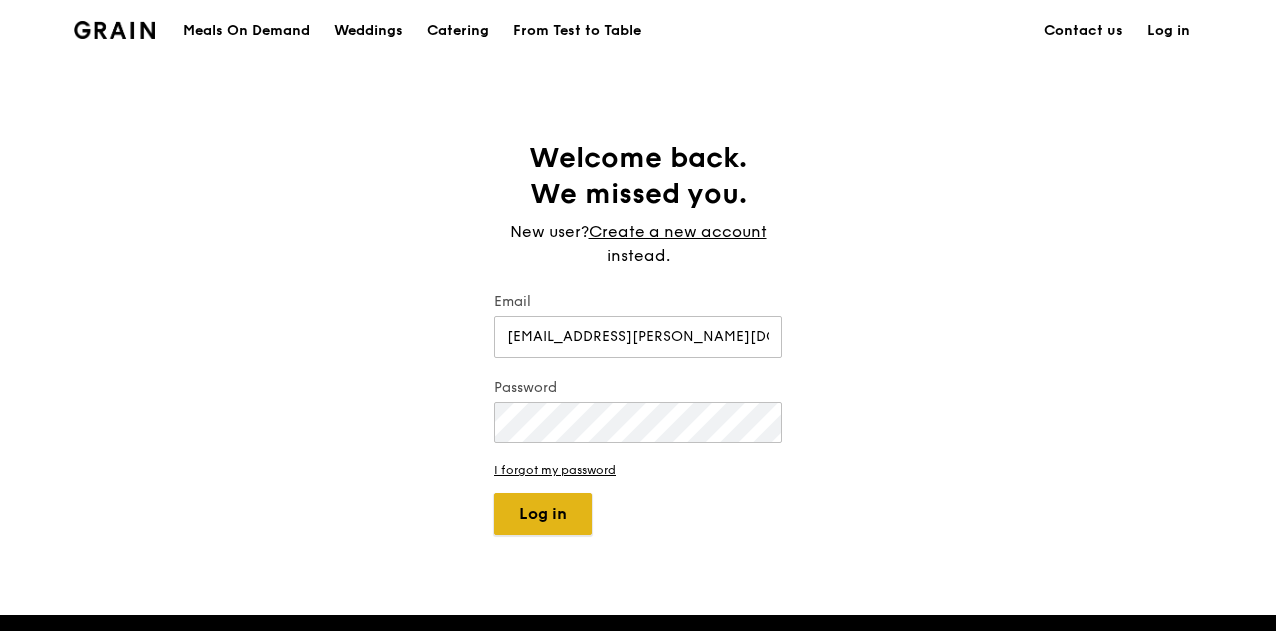 click on "Log in" at bounding box center [543, 514] 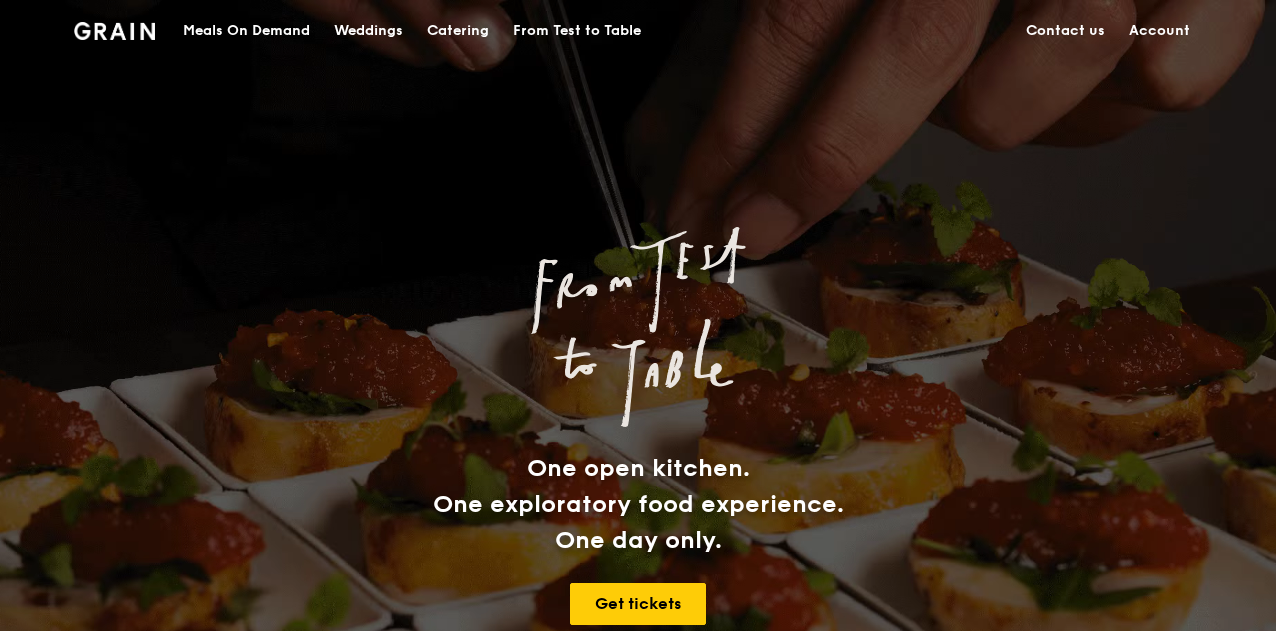 click on "Catering" at bounding box center [458, 31] 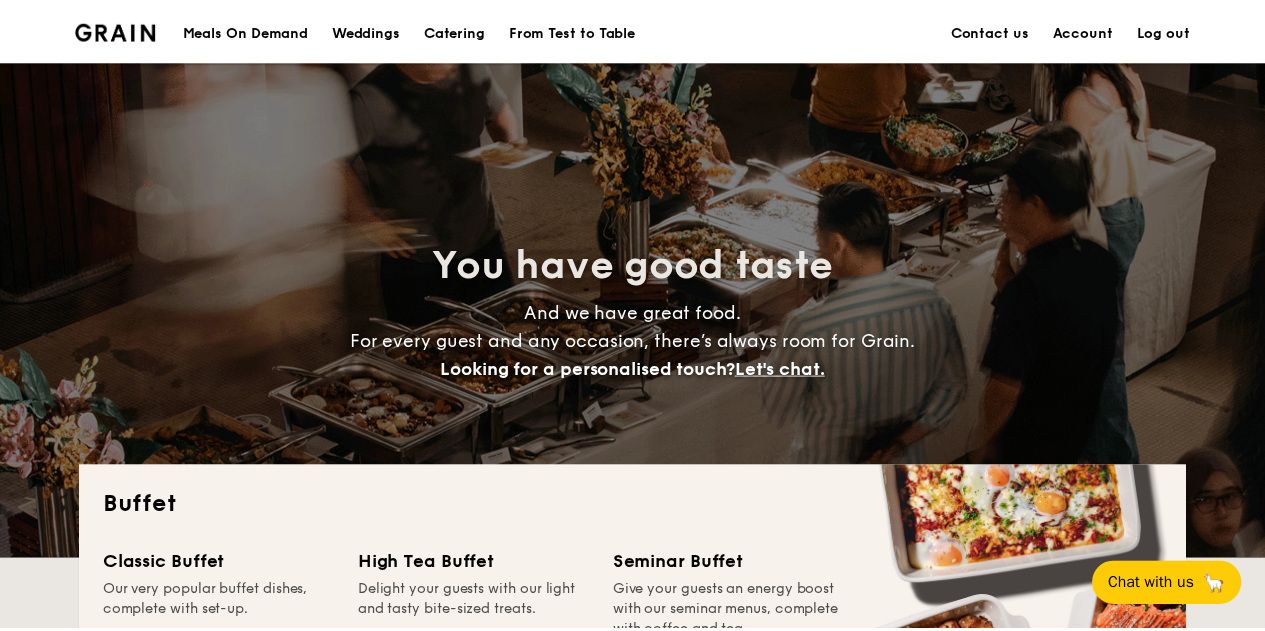 scroll, scrollTop: 0, scrollLeft: 0, axis: both 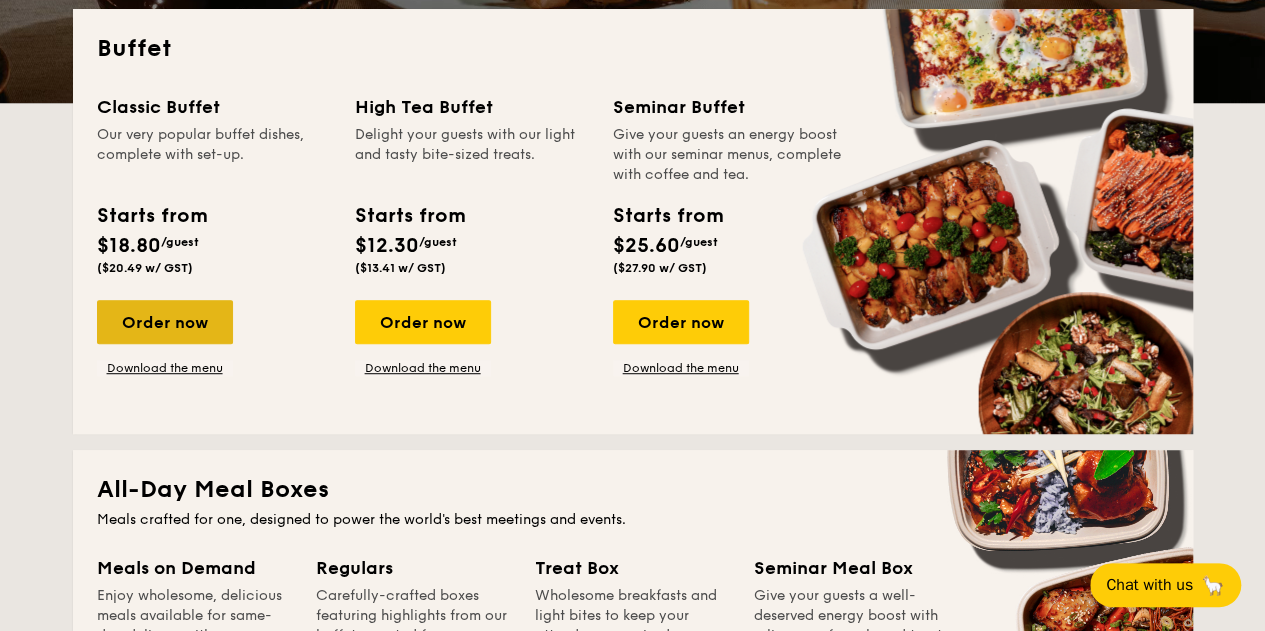 click on "Order now" at bounding box center (165, 322) 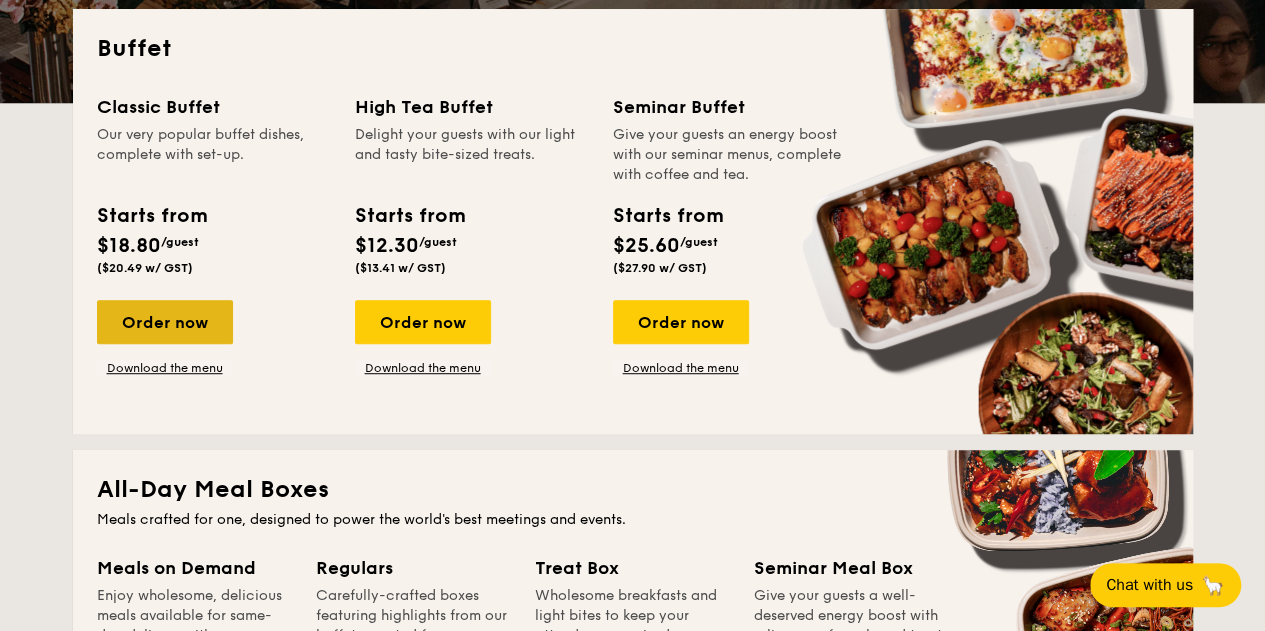 scroll, scrollTop: 0, scrollLeft: 0, axis: both 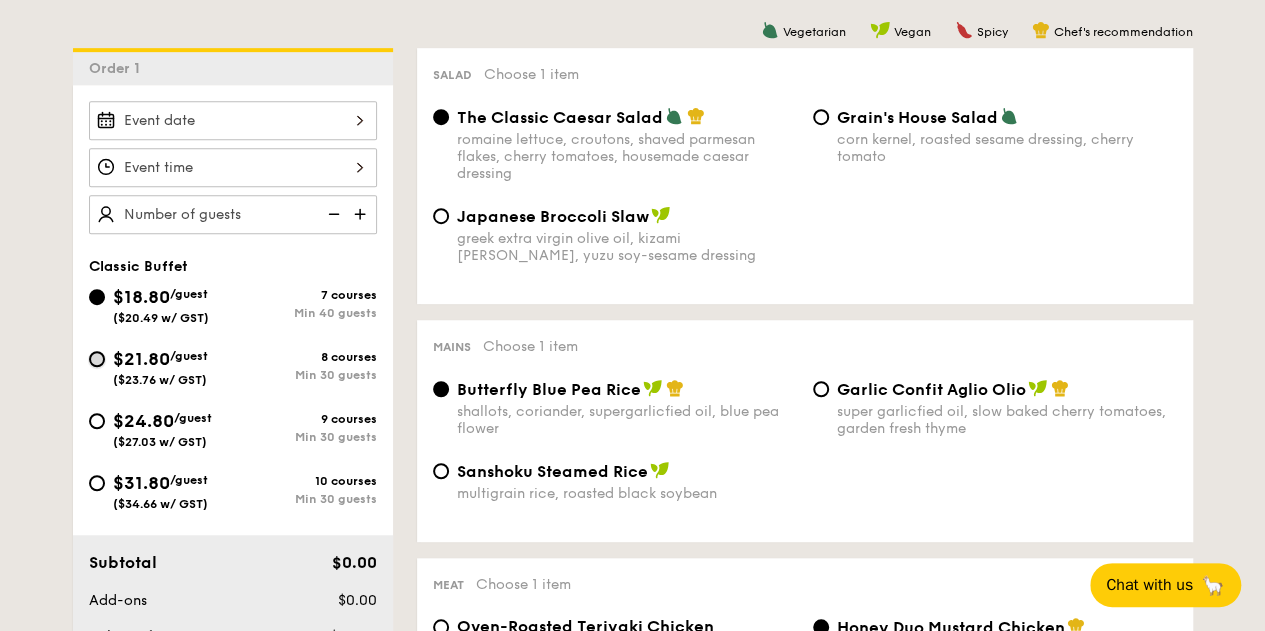 click on "$21.80
/guest
($23.76 w/ GST)
8 courses
Min 30 guests" at bounding box center [97, 359] 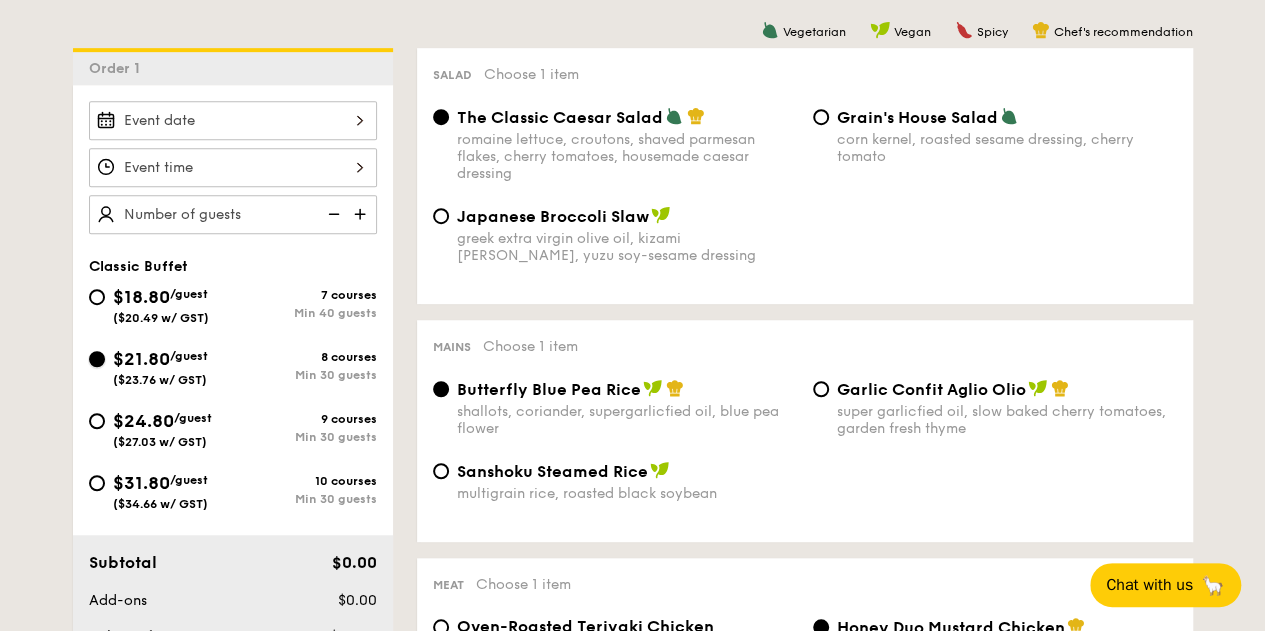 radio on "true" 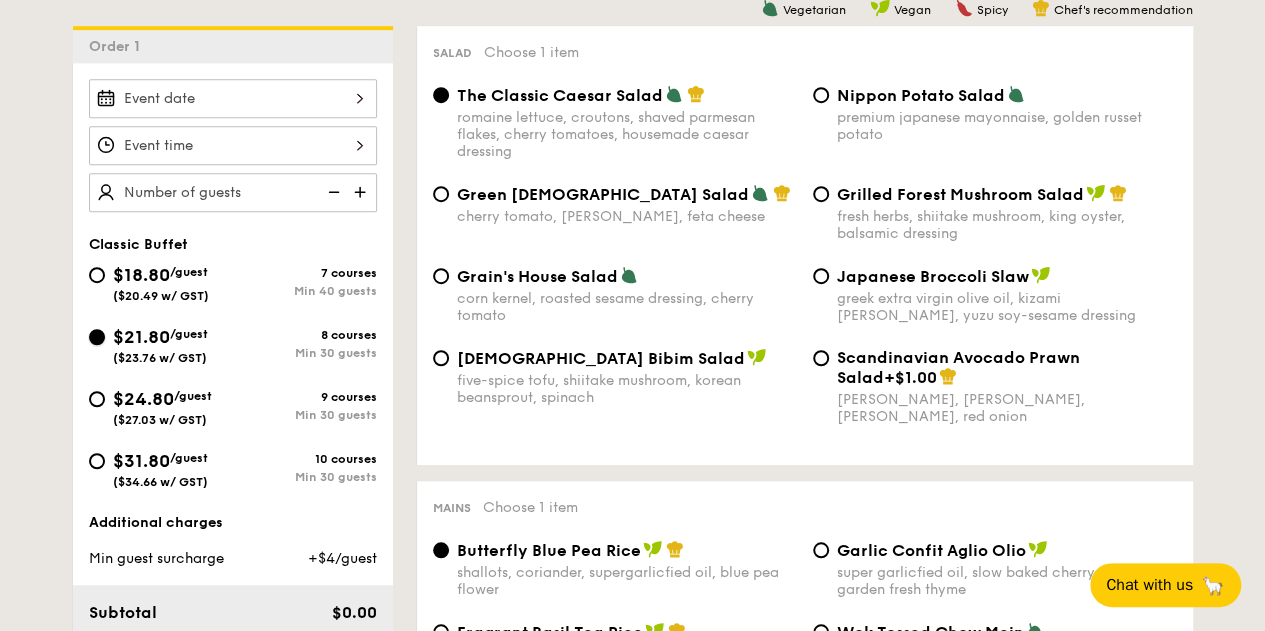 scroll, scrollTop: 482, scrollLeft: 0, axis: vertical 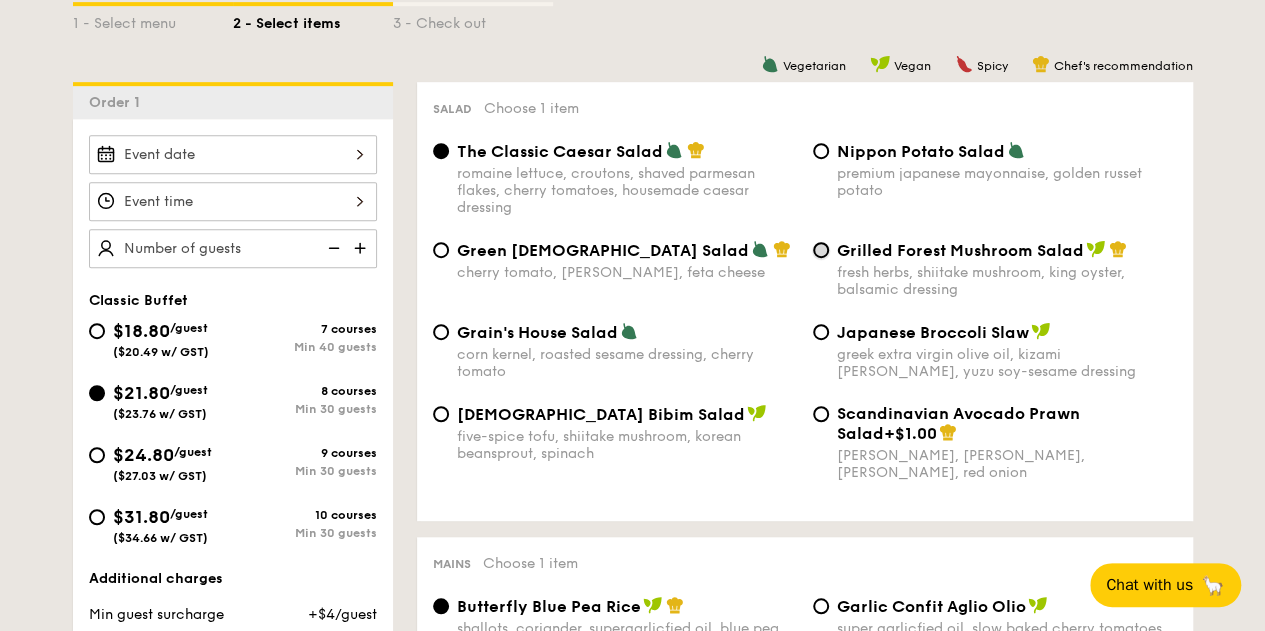 click on "Grilled Forest Mushroom Salad fresh herbs, shiitake mushroom, king oyster, balsamic dressing" at bounding box center [821, 250] 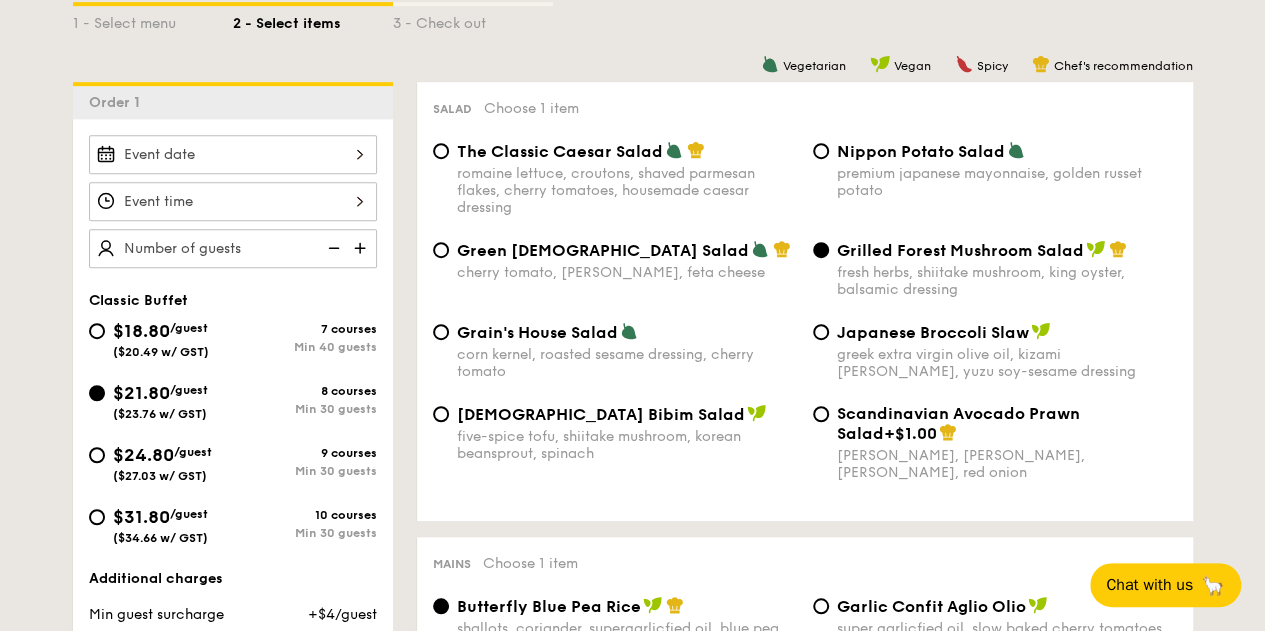 drag, startPoint x: 1263, startPoint y: 91, endPoint x: 1270, endPoint y: 141, distance: 50.48762 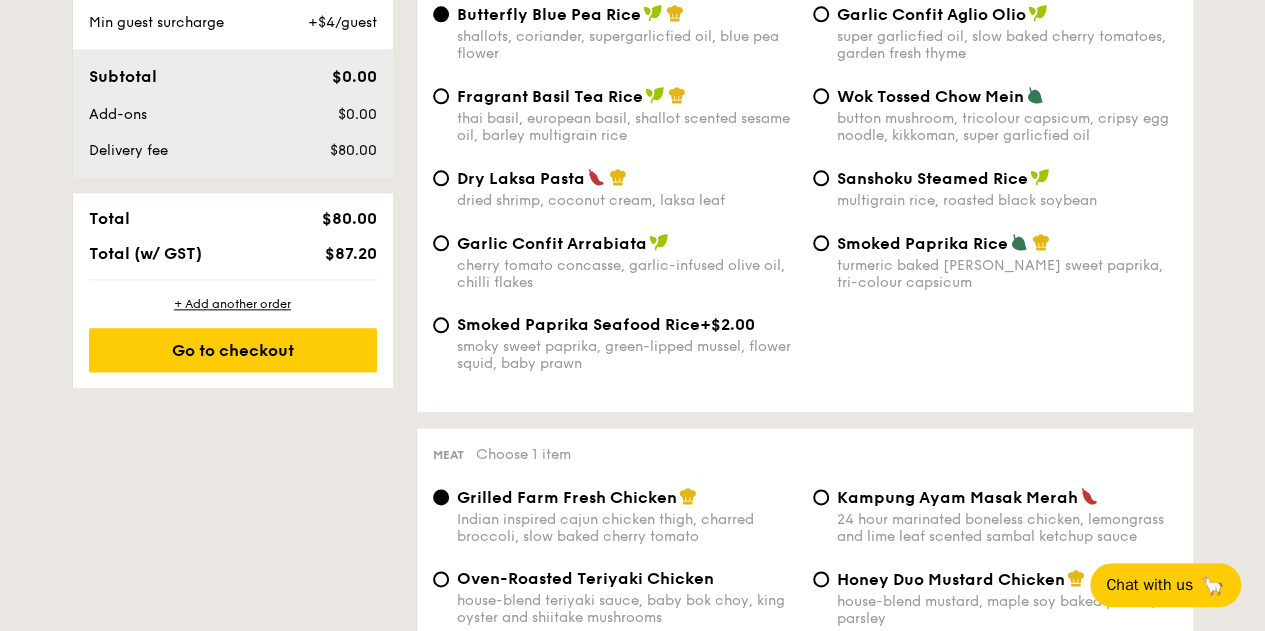scroll, scrollTop: 1080, scrollLeft: 0, axis: vertical 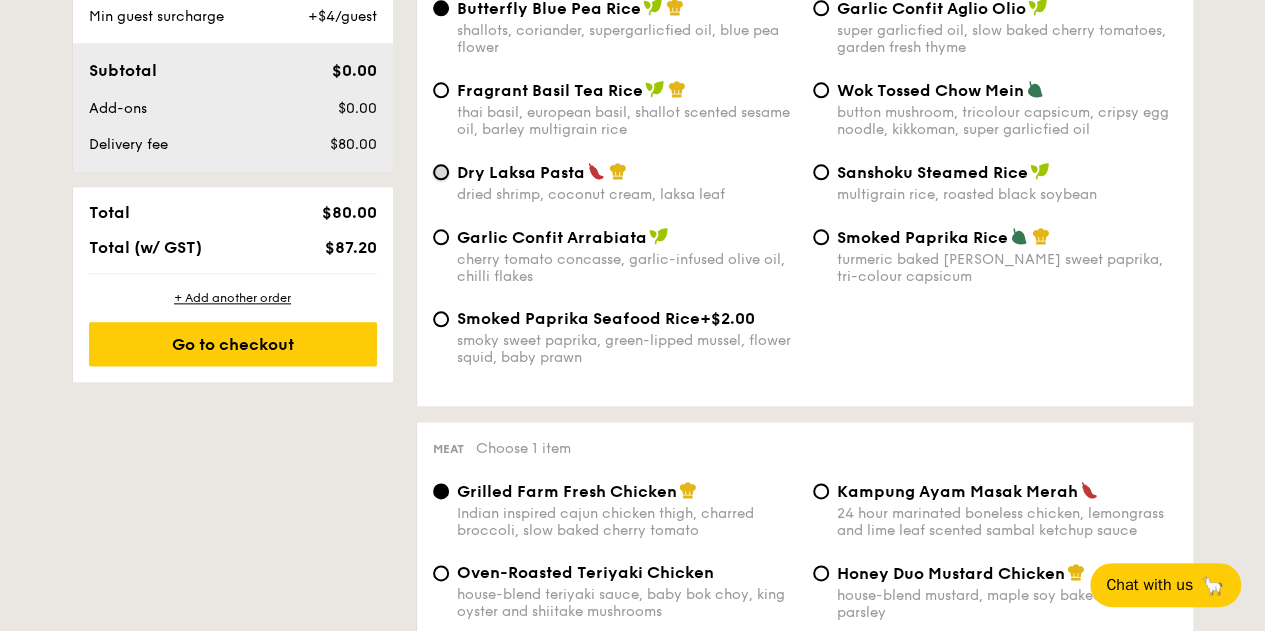 click on "Dry Laksa Pasta dried shrimp, coconut cream, laksa leaf" at bounding box center [441, 172] 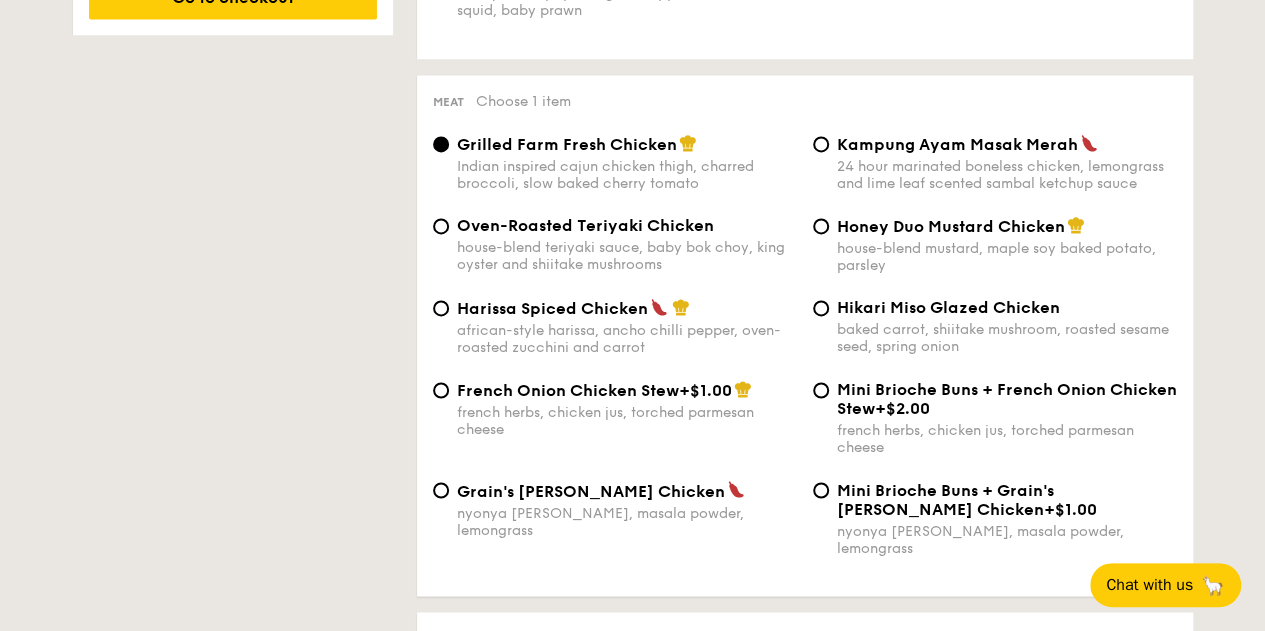 scroll, scrollTop: 1434, scrollLeft: 0, axis: vertical 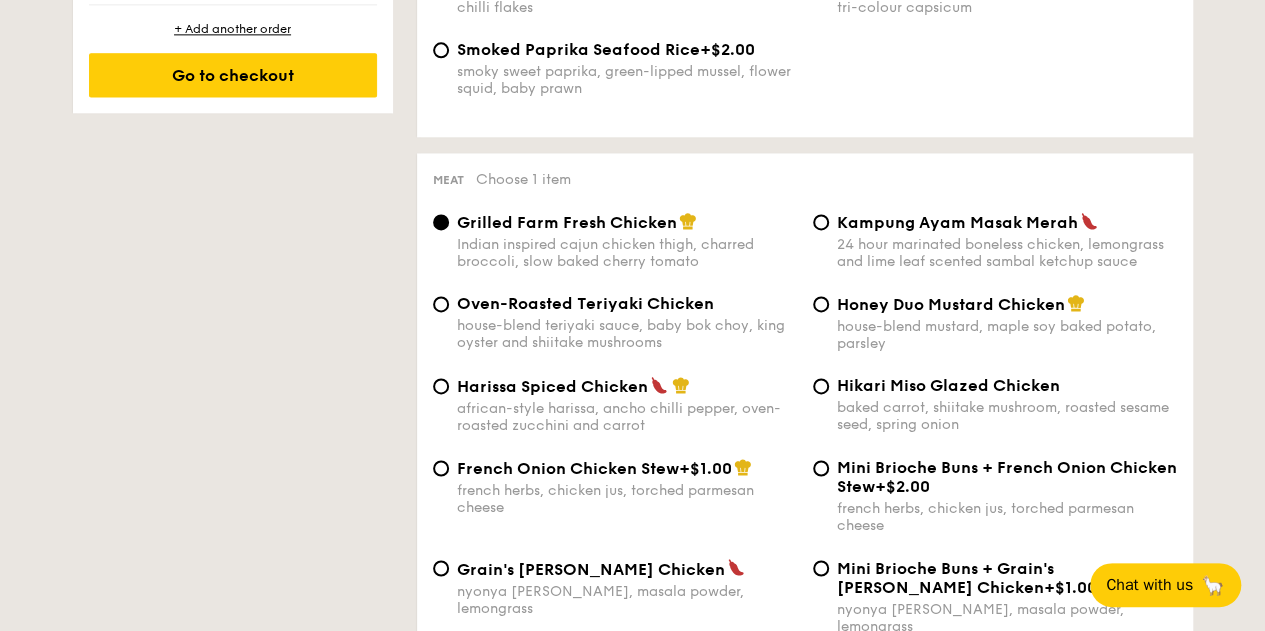 click on "Kampung Ayam Masak Merah 24 hour marinated boneless chicken, lemongrass and lime leaf scented sambal ketchup sauce" at bounding box center (995, 241) 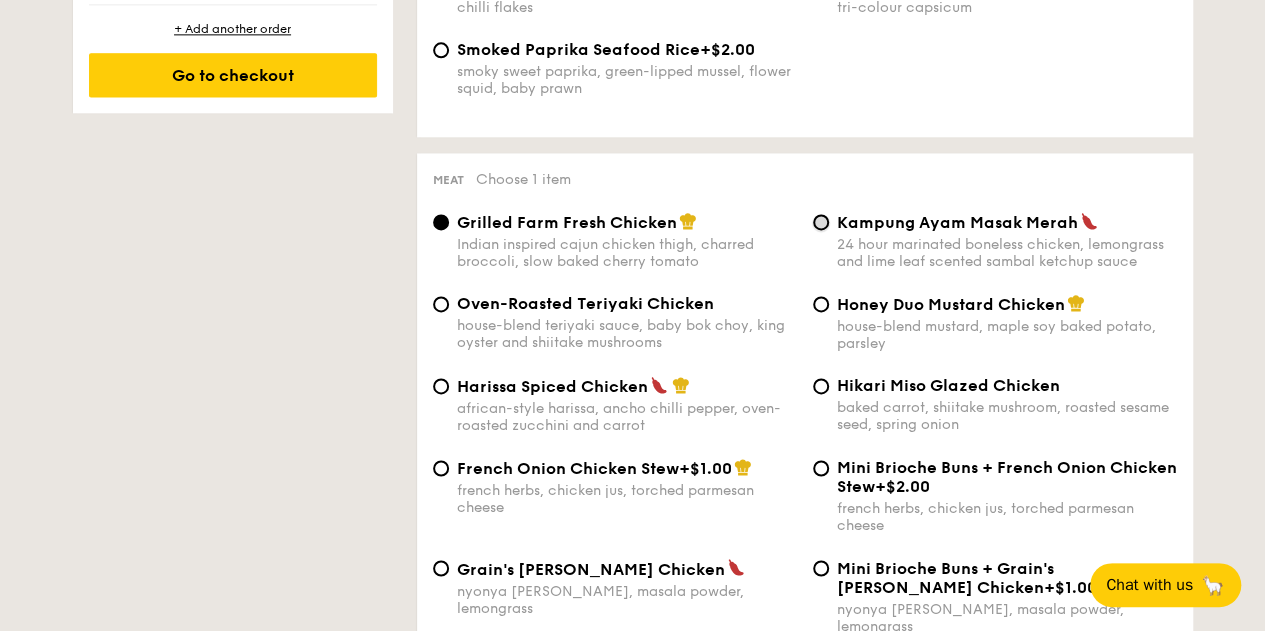 click on "Kampung Ayam Masak Merah 24 hour marinated boneless chicken, lemongrass and lime leaf scented sambal ketchup sauce" at bounding box center (821, 222) 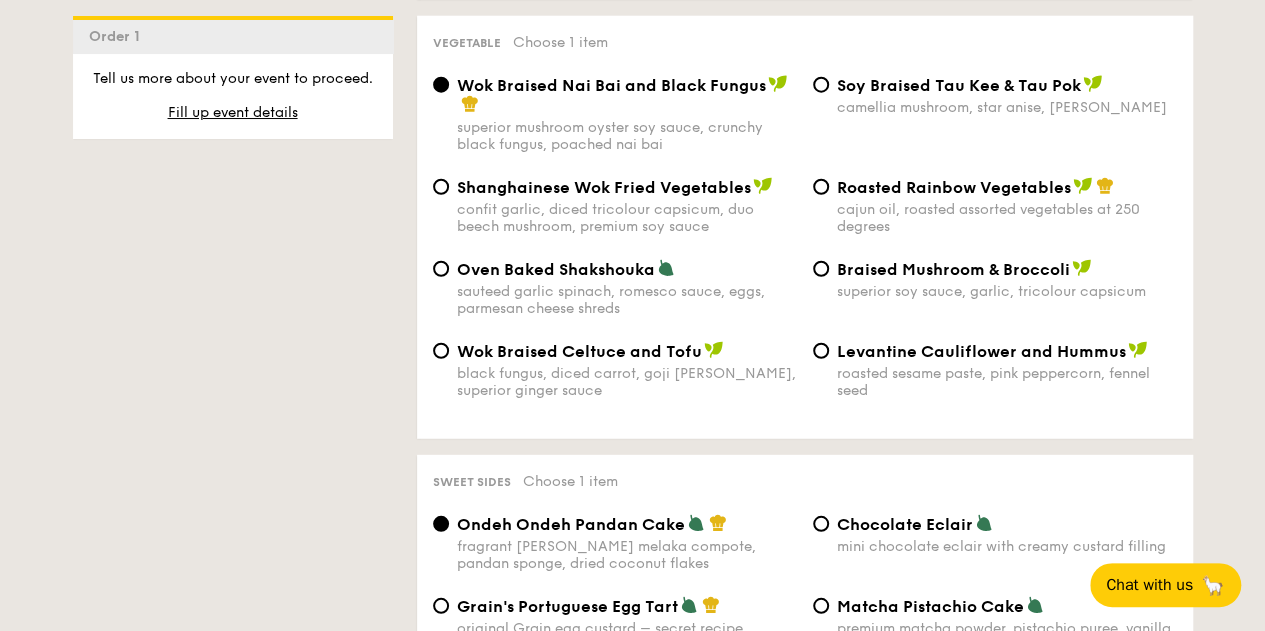 scroll, scrollTop: 2592, scrollLeft: 0, axis: vertical 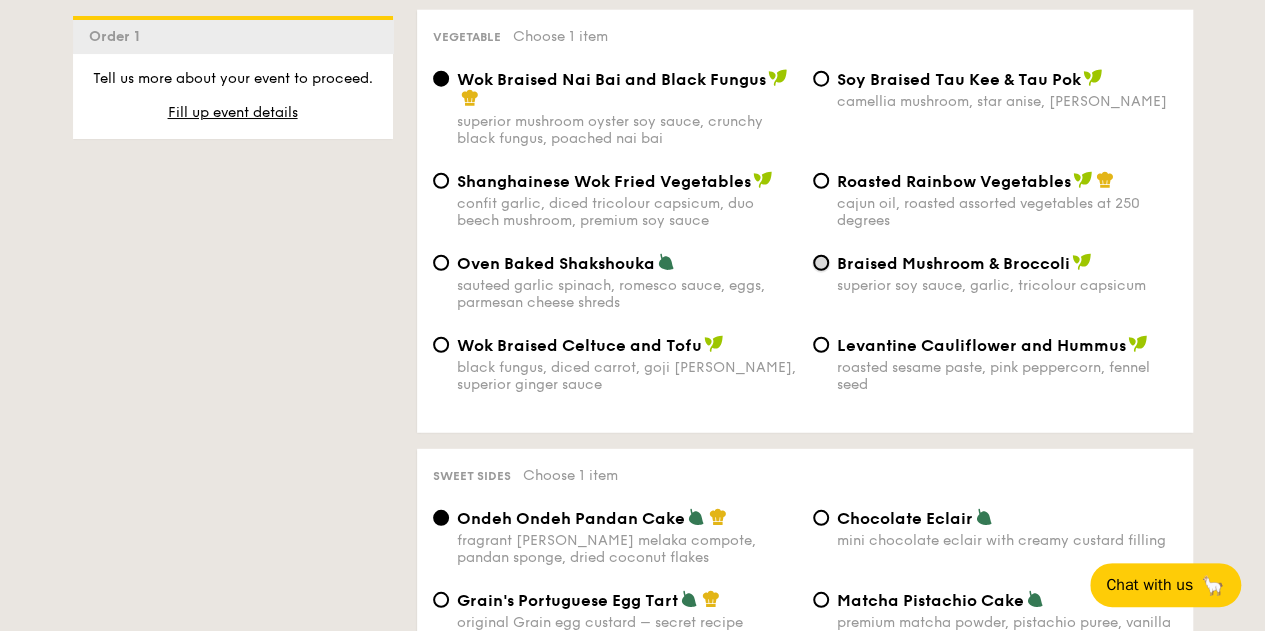 click on "Braised Mushroom & Broccoli superior soy sauce, garlic, tricolour capsicum" at bounding box center [821, 263] 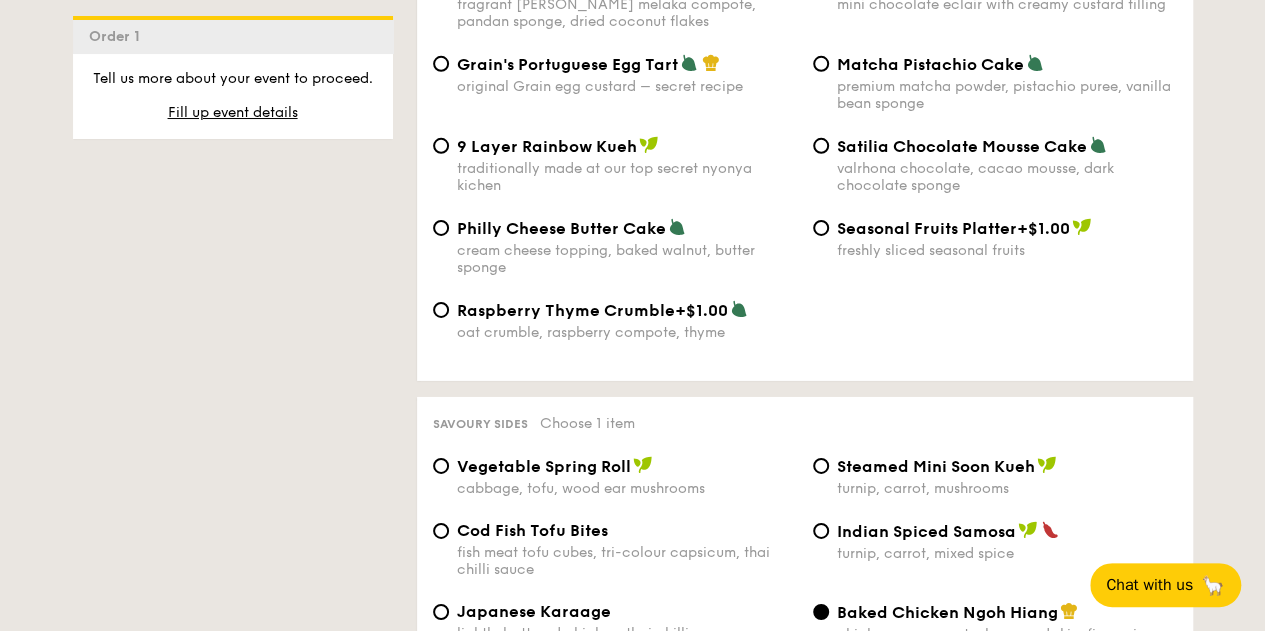 scroll, scrollTop: 3134, scrollLeft: 0, axis: vertical 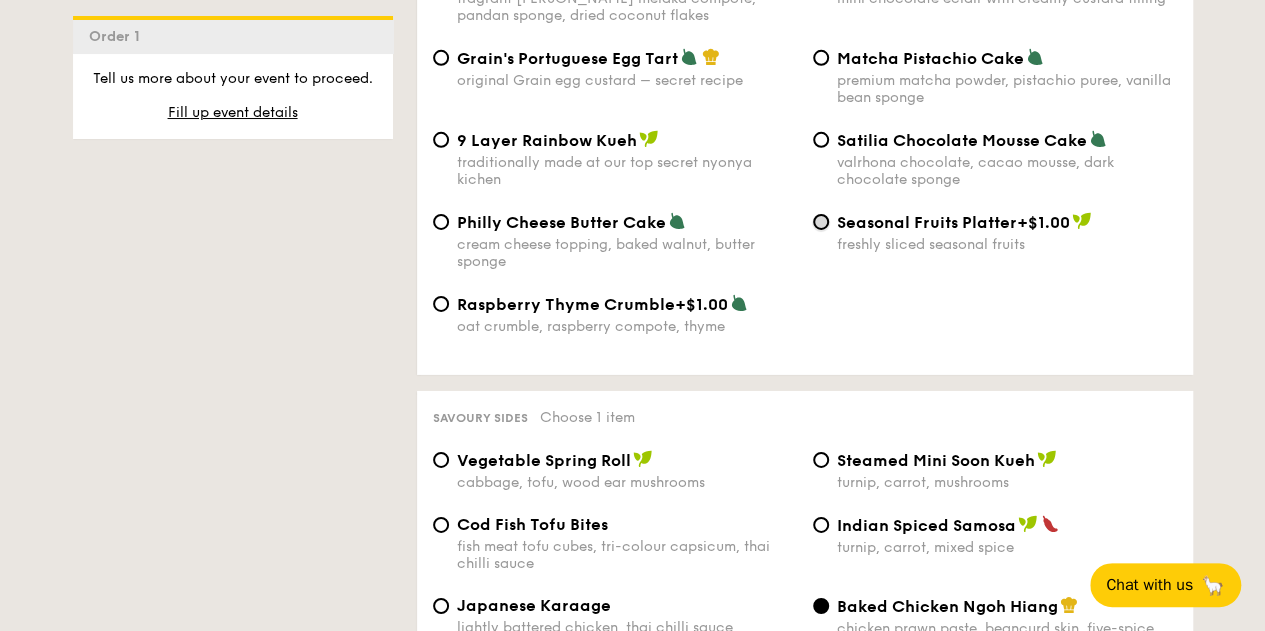 click on "Seasonal Fruits Platter
+$1.00
freshly sliced seasonal fruits" at bounding box center (821, 222) 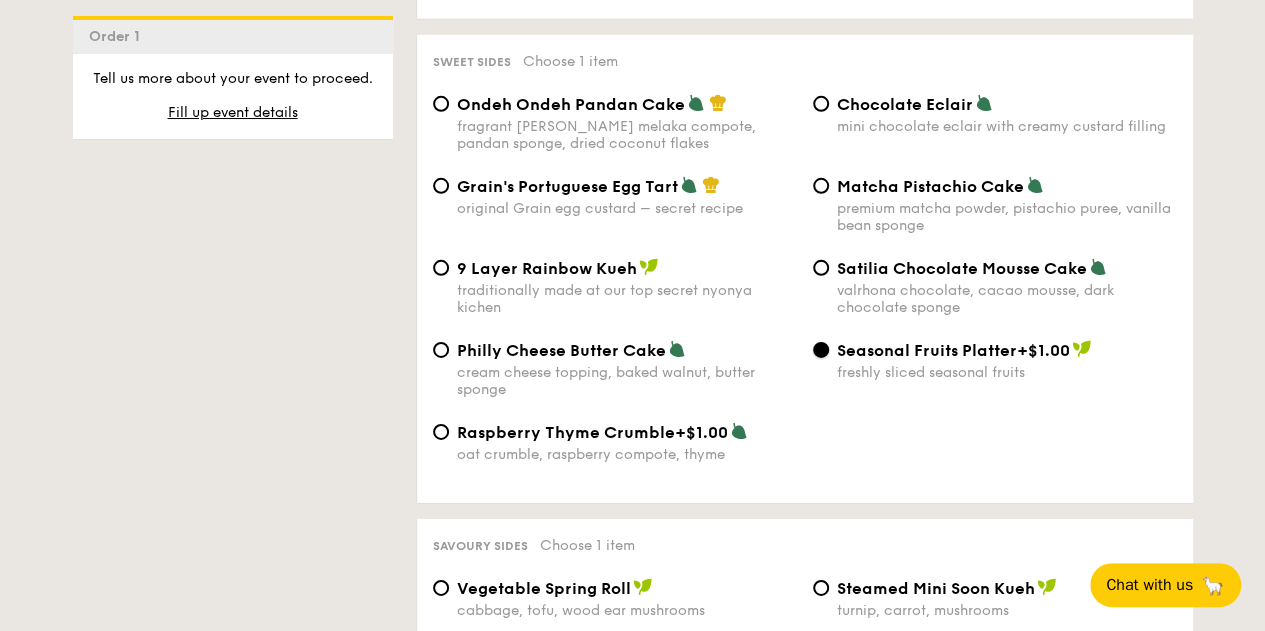 scroll, scrollTop: 3037, scrollLeft: 0, axis: vertical 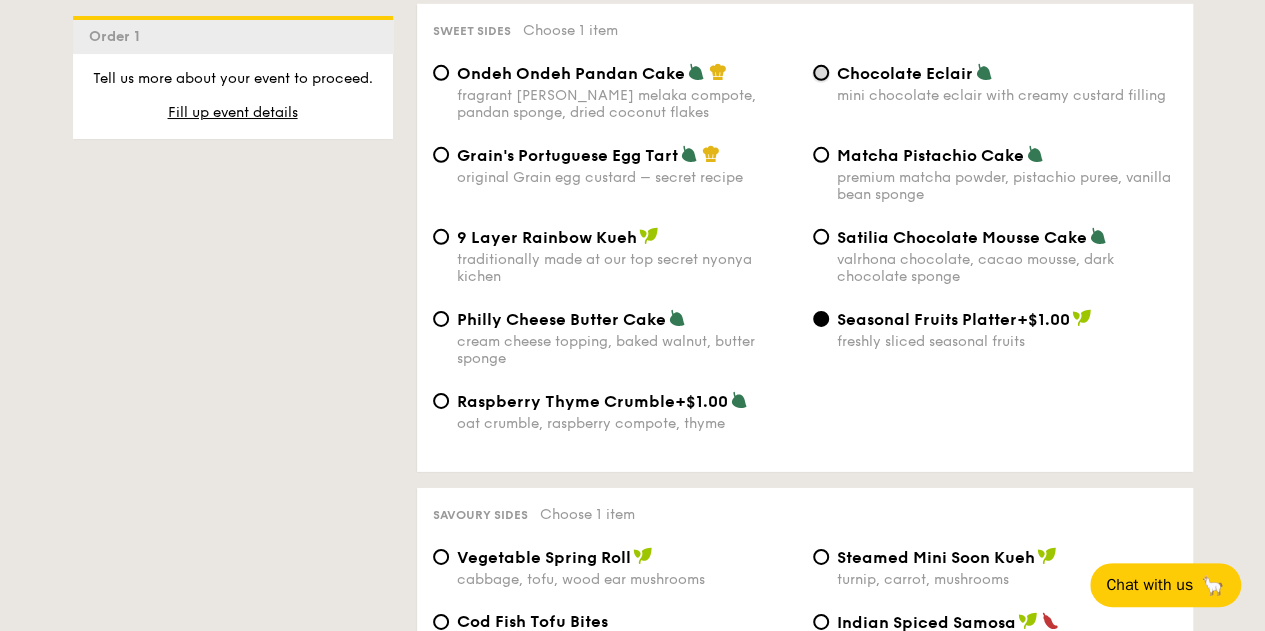 click on "Chocolate Eclair mini chocolate eclair with creamy custard filling" at bounding box center (821, 73) 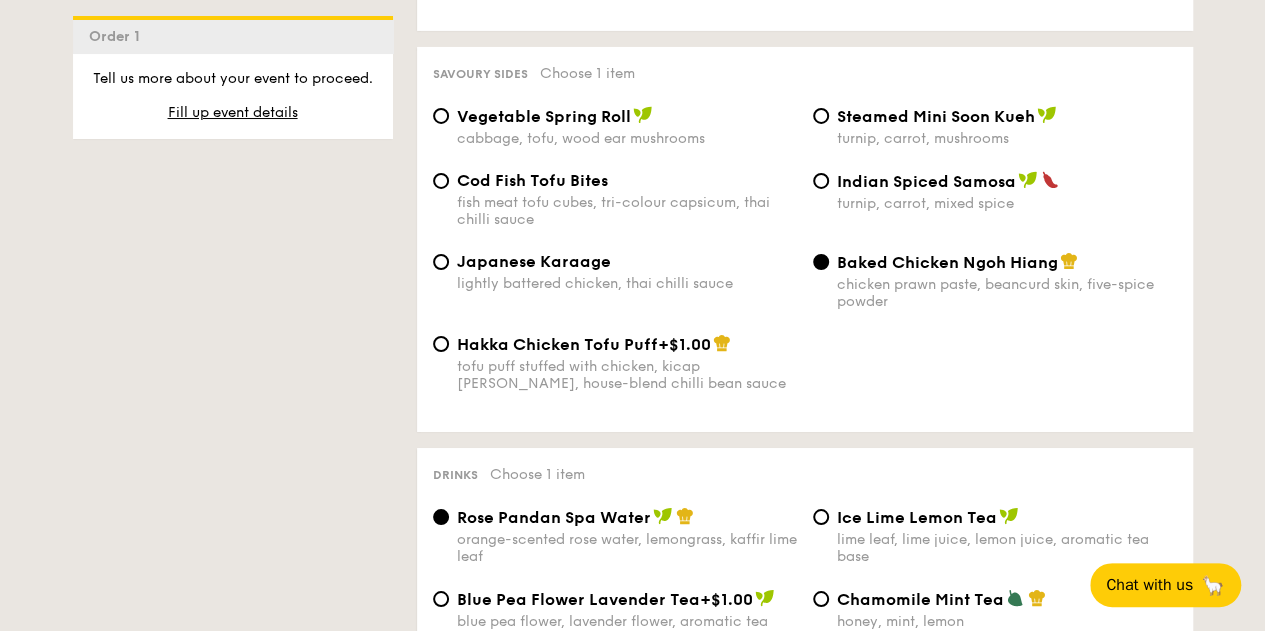 scroll, scrollTop: 3491, scrollLeft: 0, axis: vertical 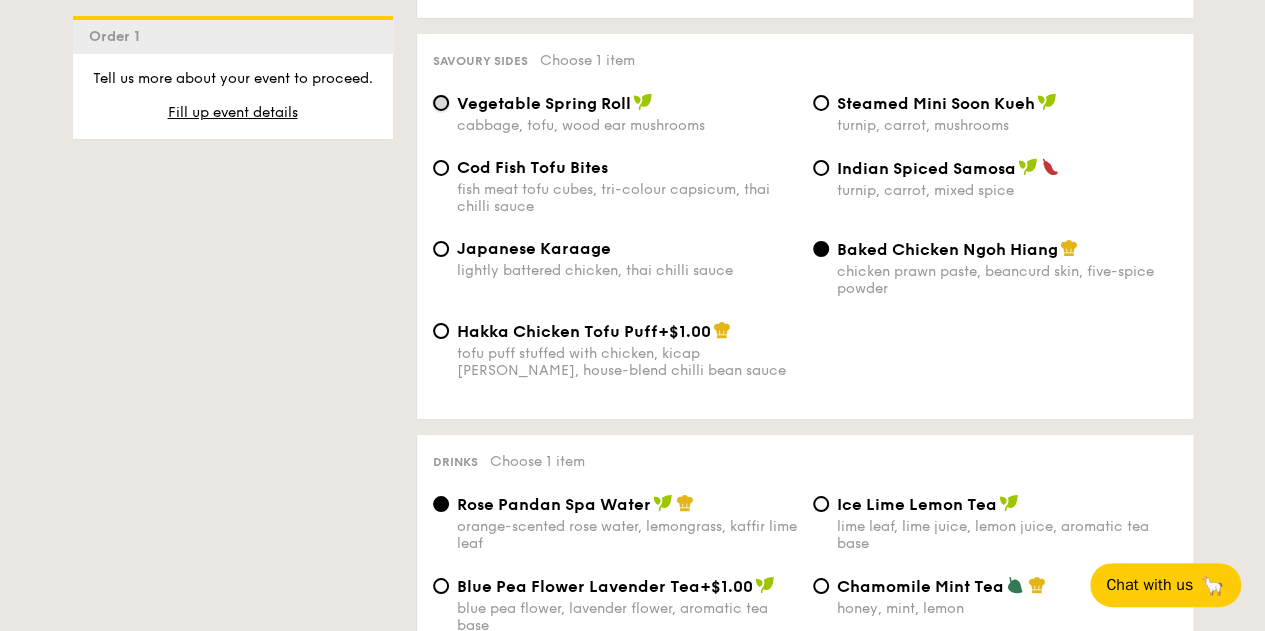click on "Vegetable Spring Roll cabbage, tofu, wood ear mushrooms" at bounding box center [441, 103] 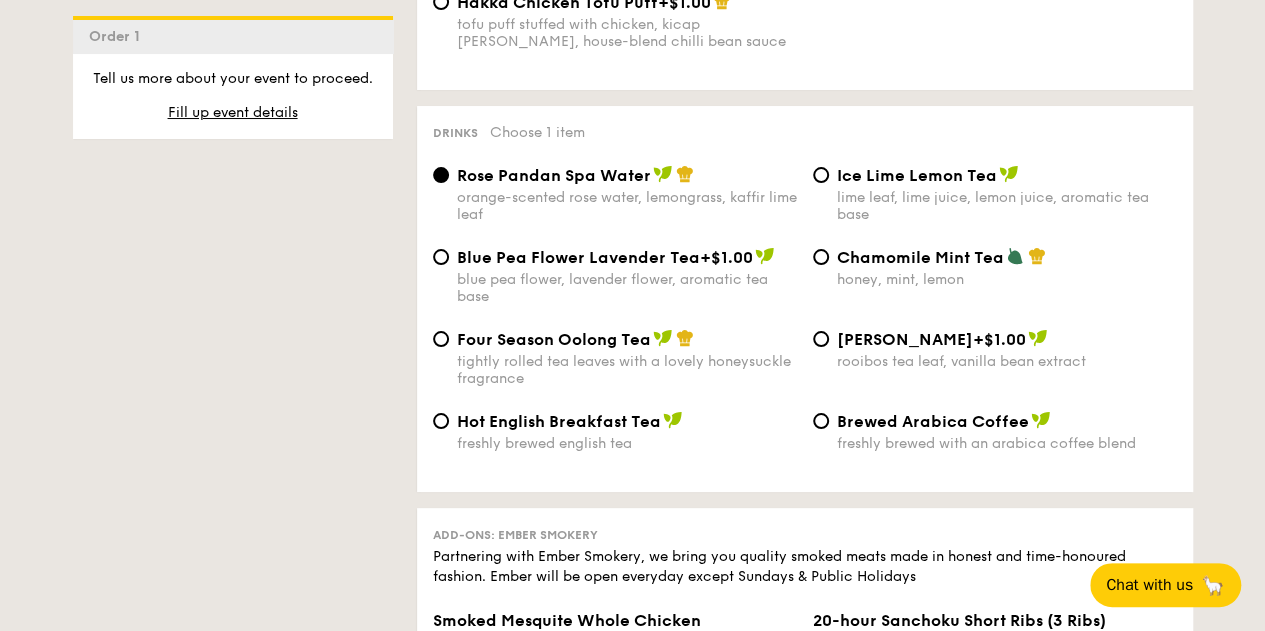 scroll, scrollTop: 3870, scrollLeft: 0, axis: vertical 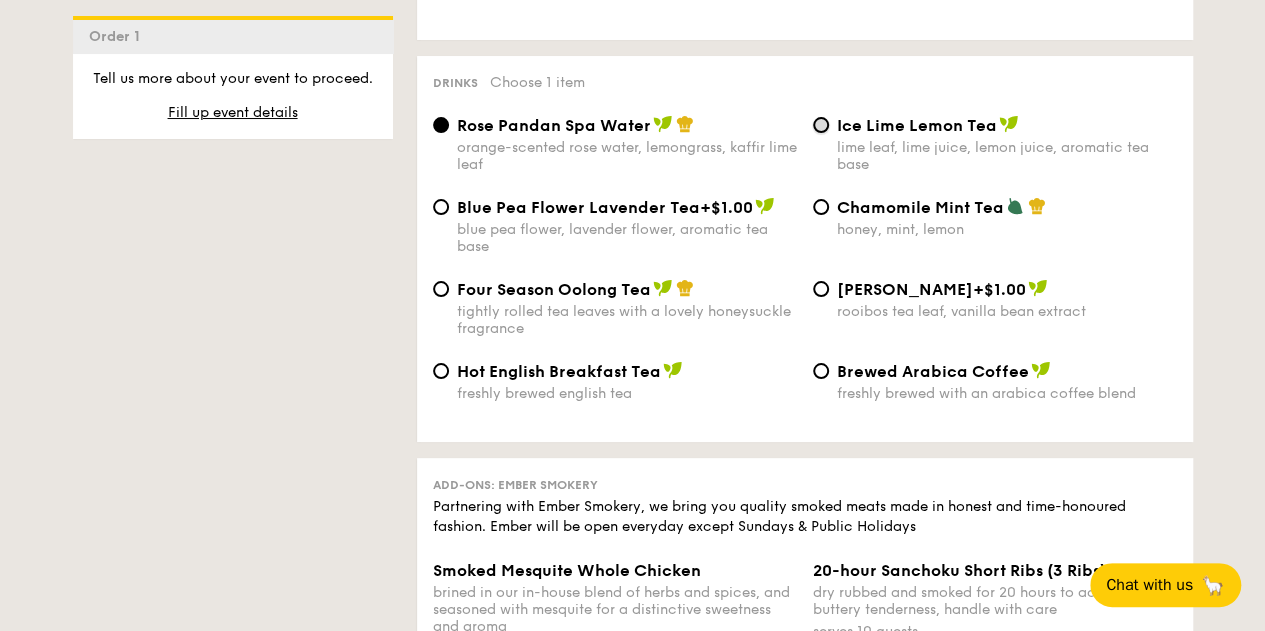 click on "Ice Lime Lemon Tea lime leaf, lime juice, lemon juice, aromatic tea base" at bounding box center [821, 125] 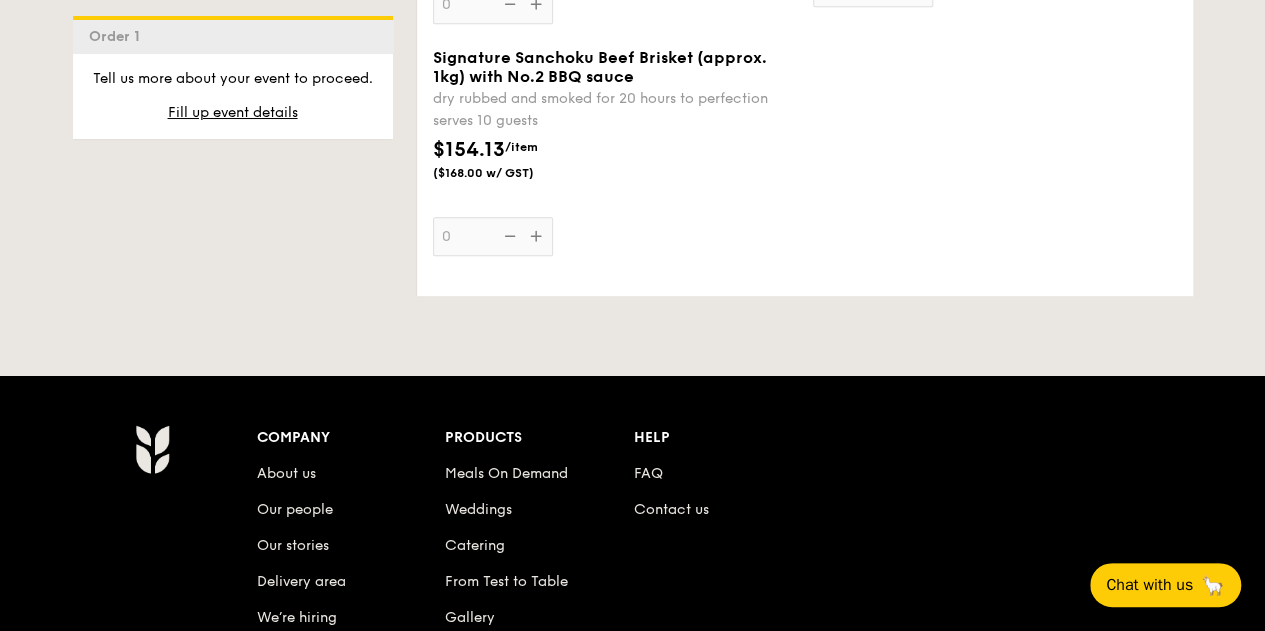 scroll, scrollTop: 4668, scrollLeft: 0, axis: vertical 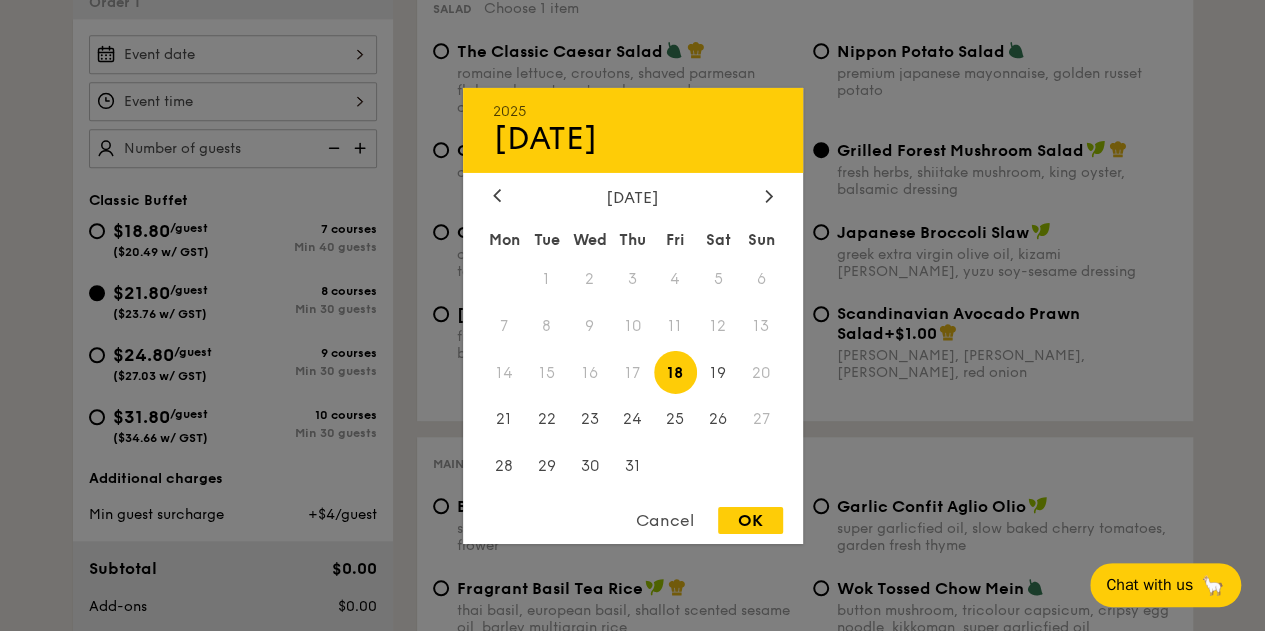 click on "2025   Jul 18       July 2025     Mon Tue Wed Thu Fri Sat Sun   1 2 3 4 5 6 7 8 9 10 11 12 13 14 15 16 17 18 19 20 21 22 23 24 25 26 27 28 29 30 31     Cancel   OK" at bounding box center [233, 54] 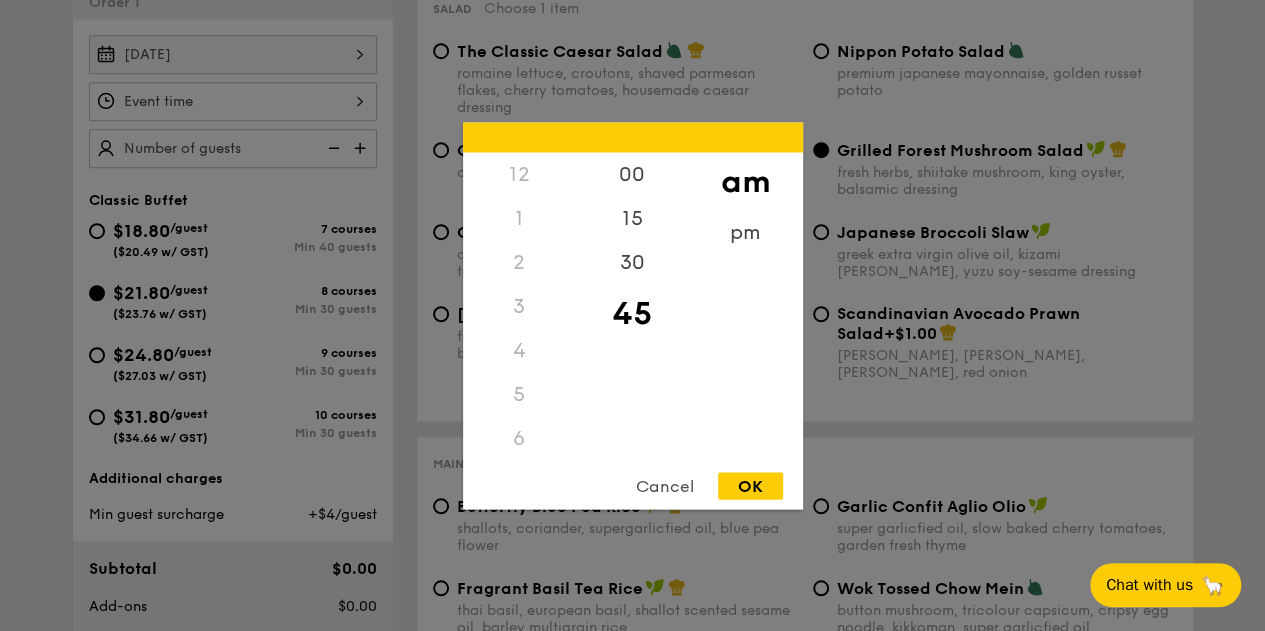 click on "12 1 2 3 4 5 6 7 8 9 10 11   00 15 30 45   am   pm   Cancel   OK" at bounding box center [233, 101] 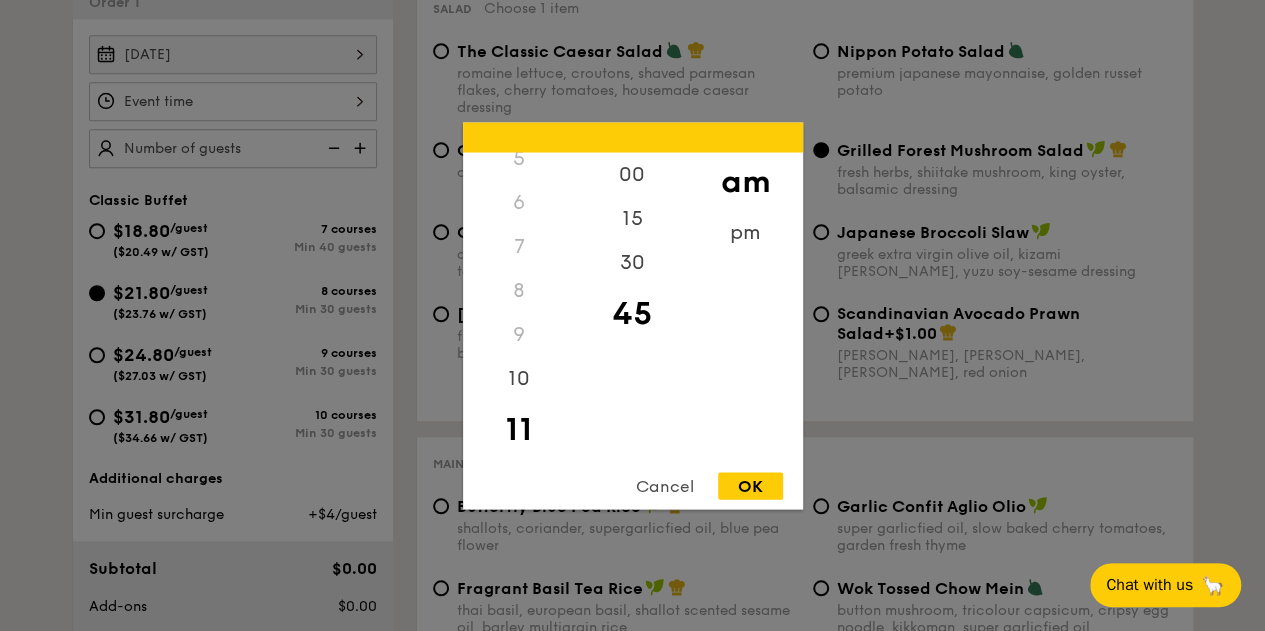 click on "OK" at bounding box center [750, 485] 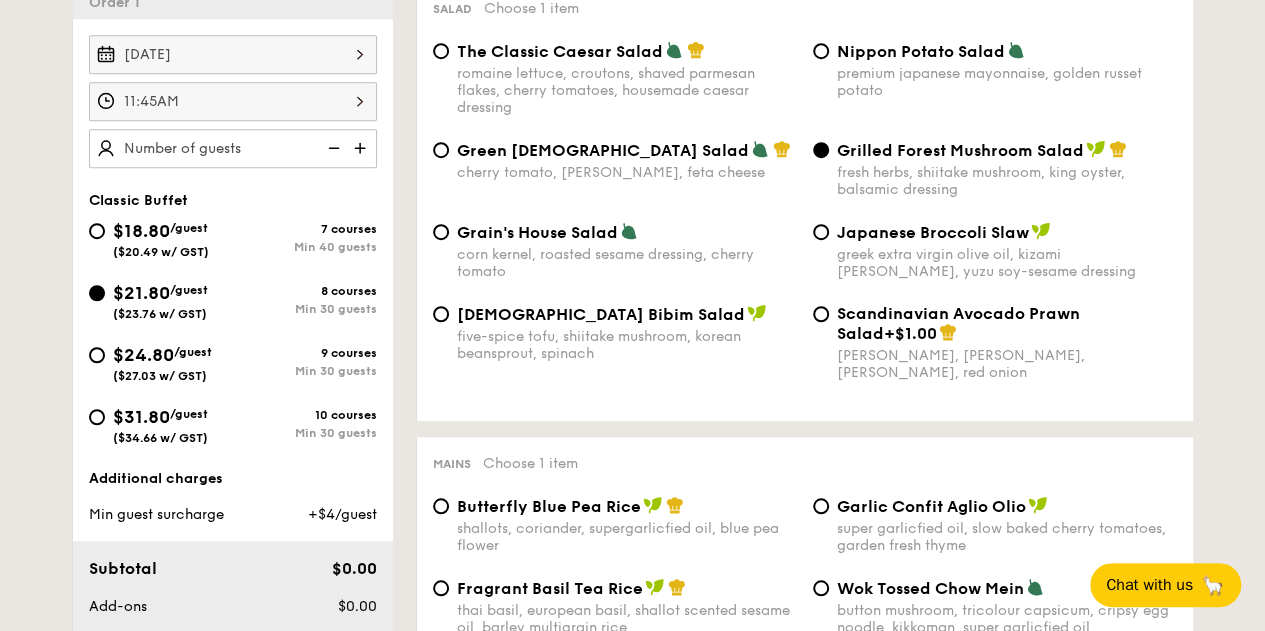 click at bounding box center [362, 148] 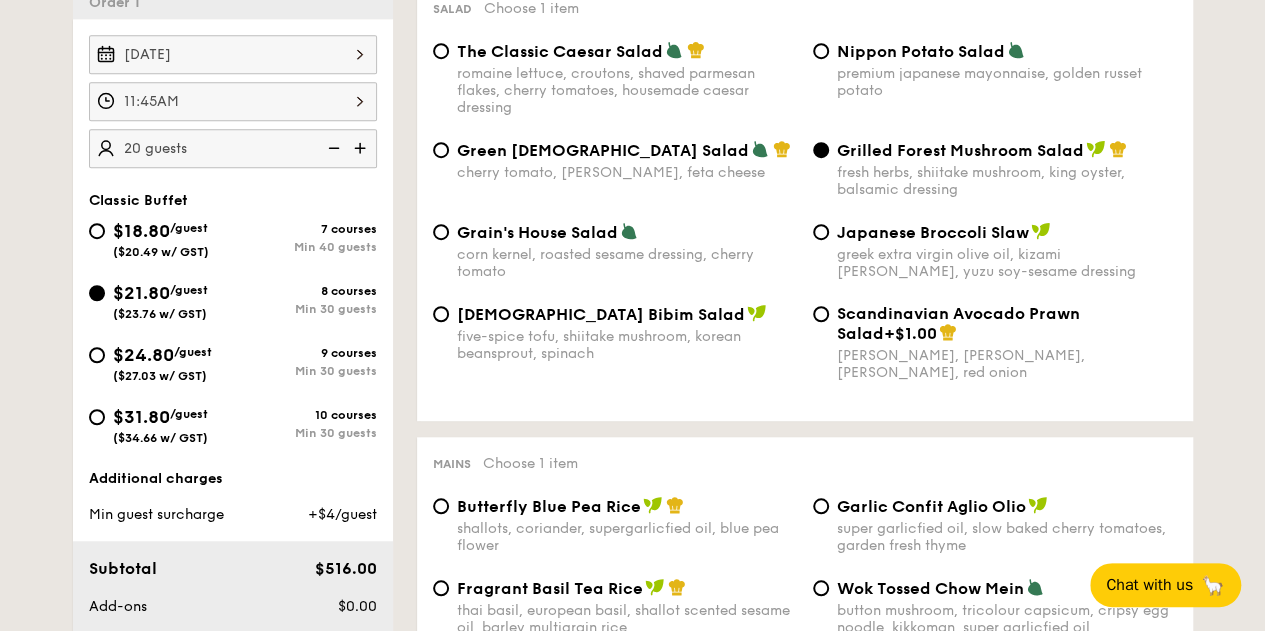 click at bounding box center [362, 148] 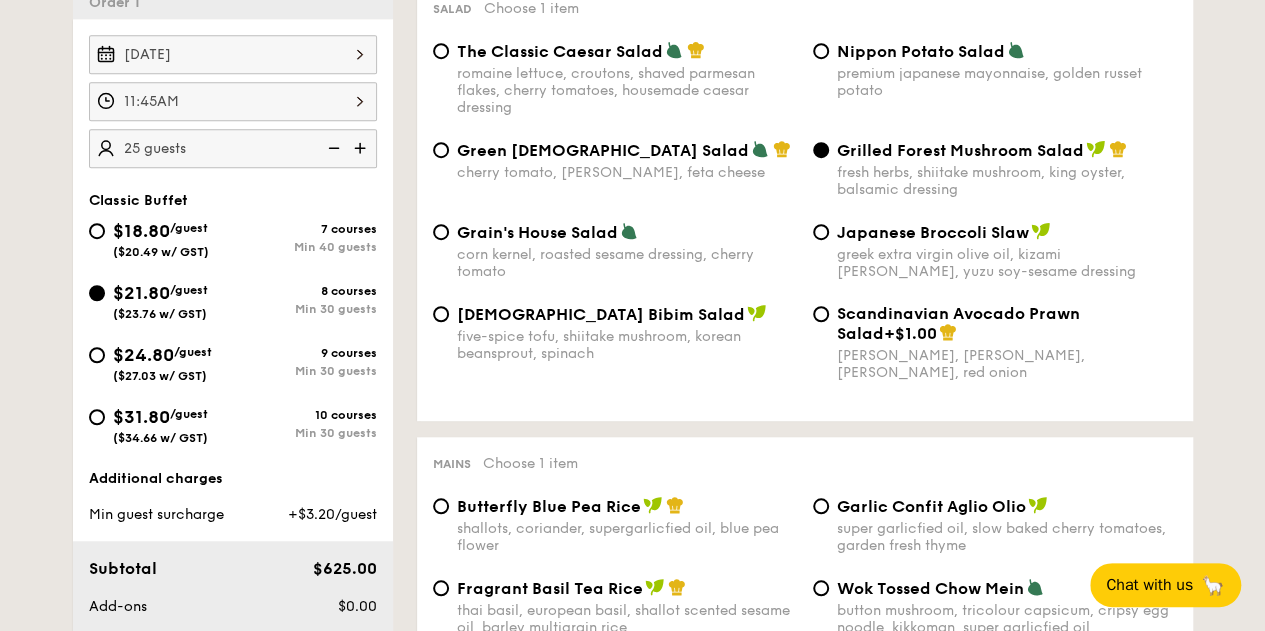 click at bounding box center [362, 148] 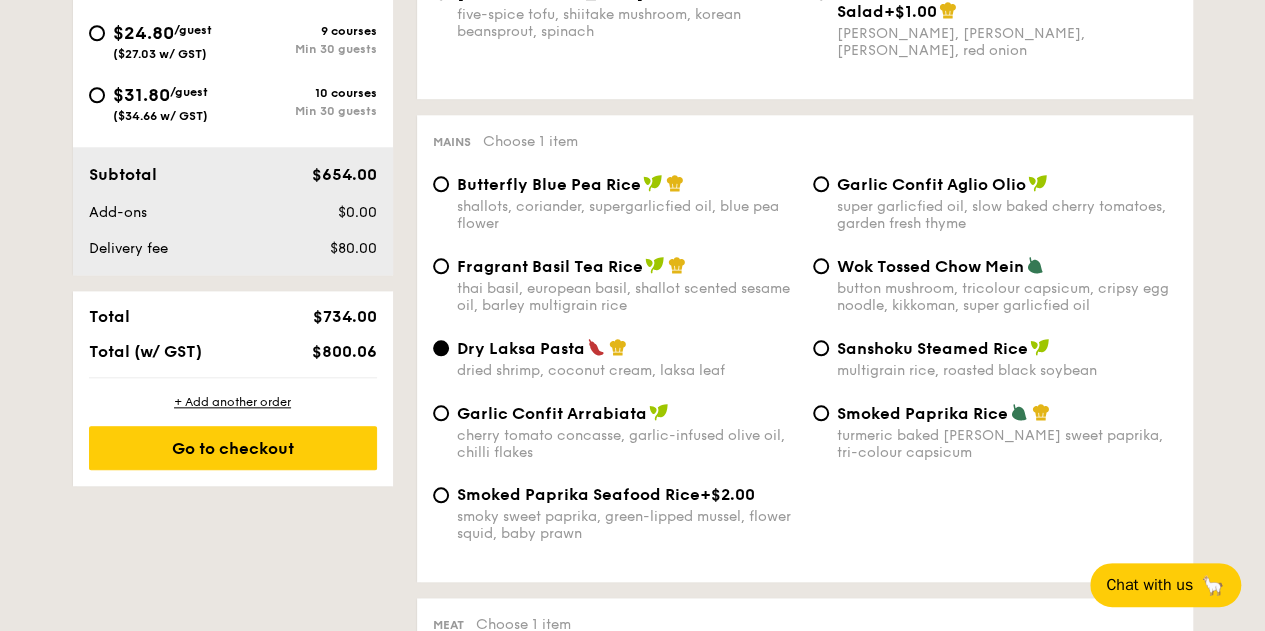 scroll, scrollTop: 880, scrollLeft: 0, axis: vertical 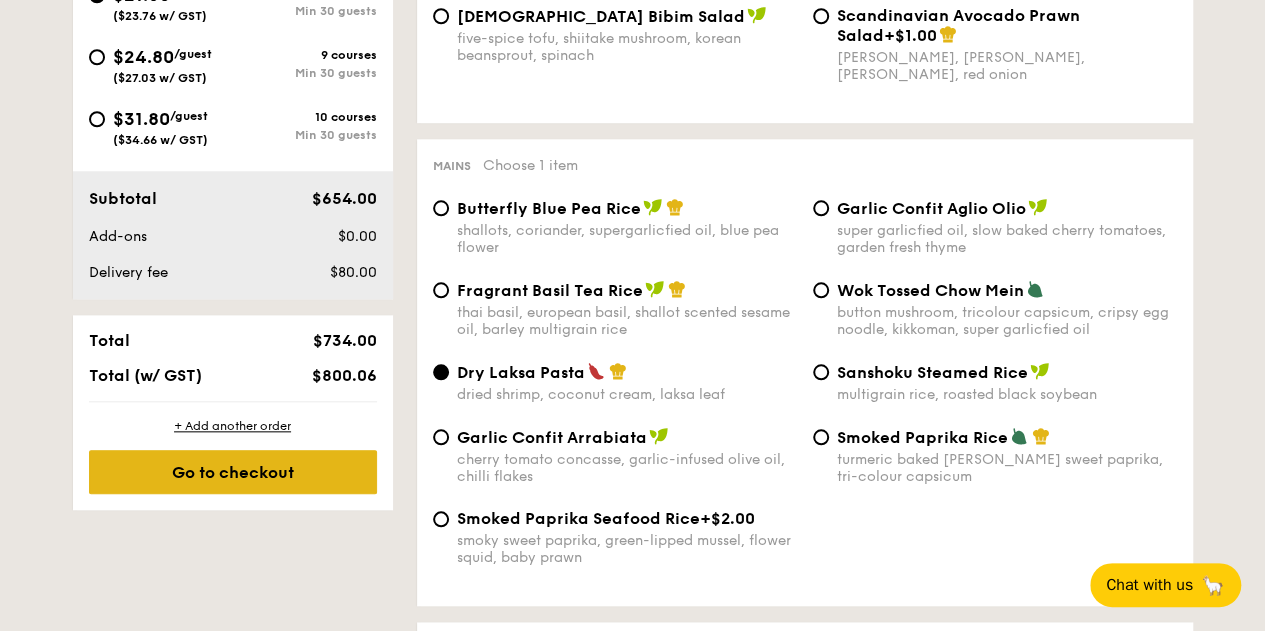 click on "Go to checkout" at bounding box center (233, 472) 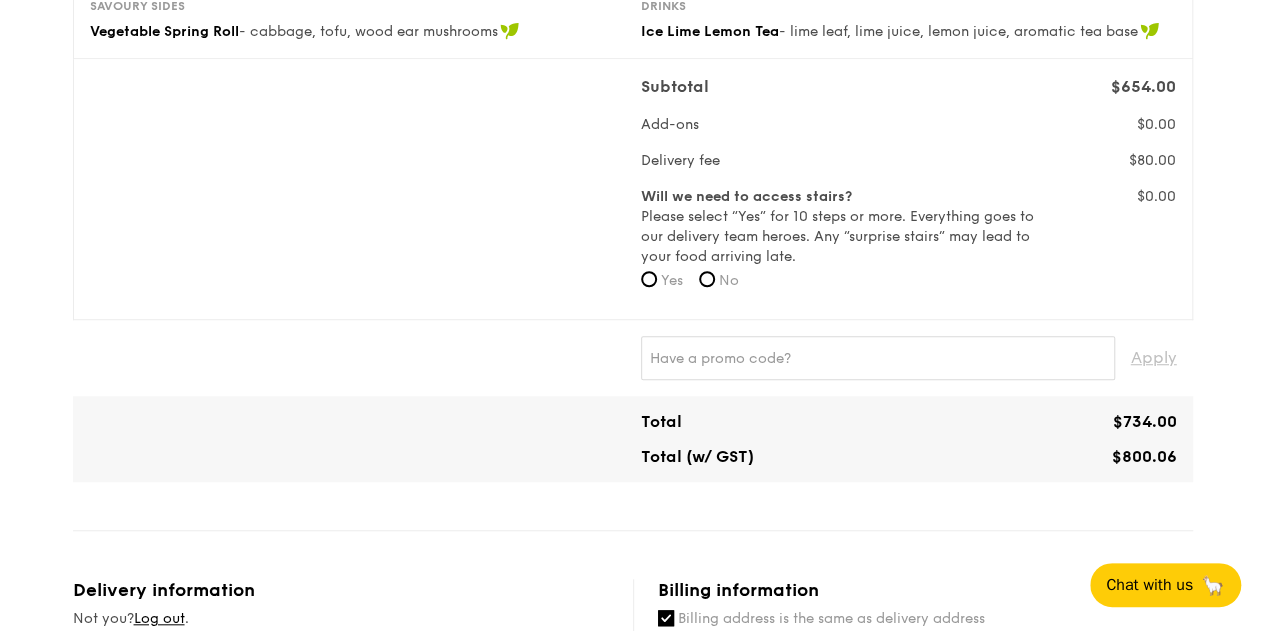 scroll, scrollTop: 596, scrollLeft: 0, axis: vertical 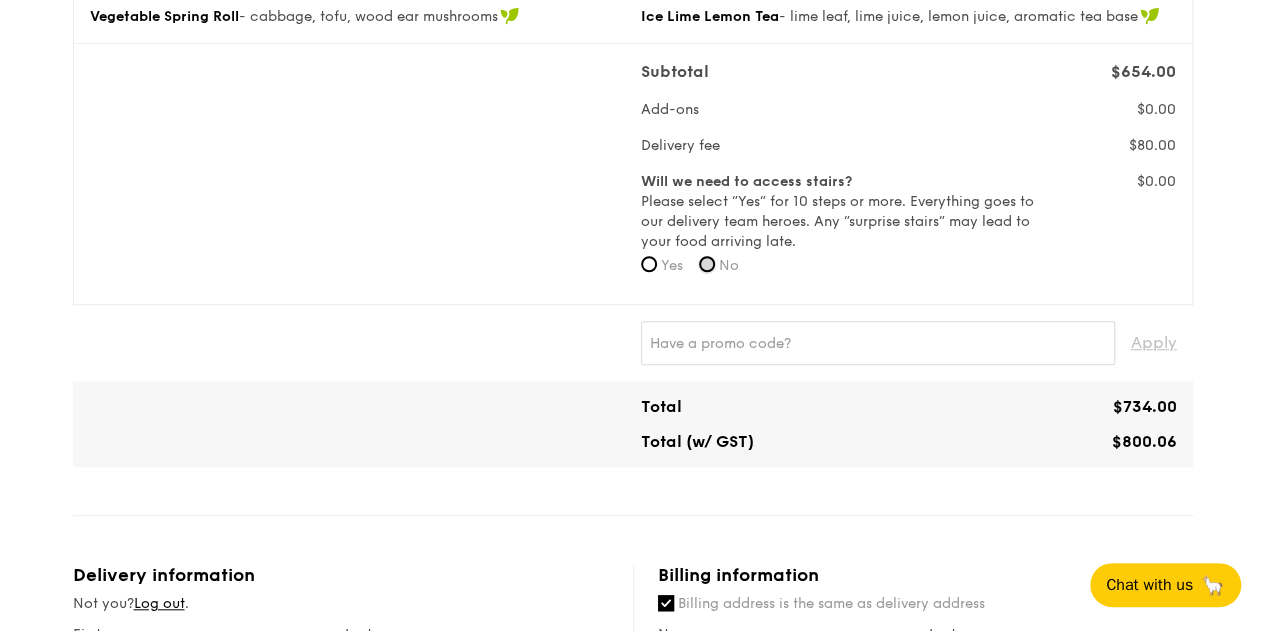click on "No" at bounding box center [707, 264] 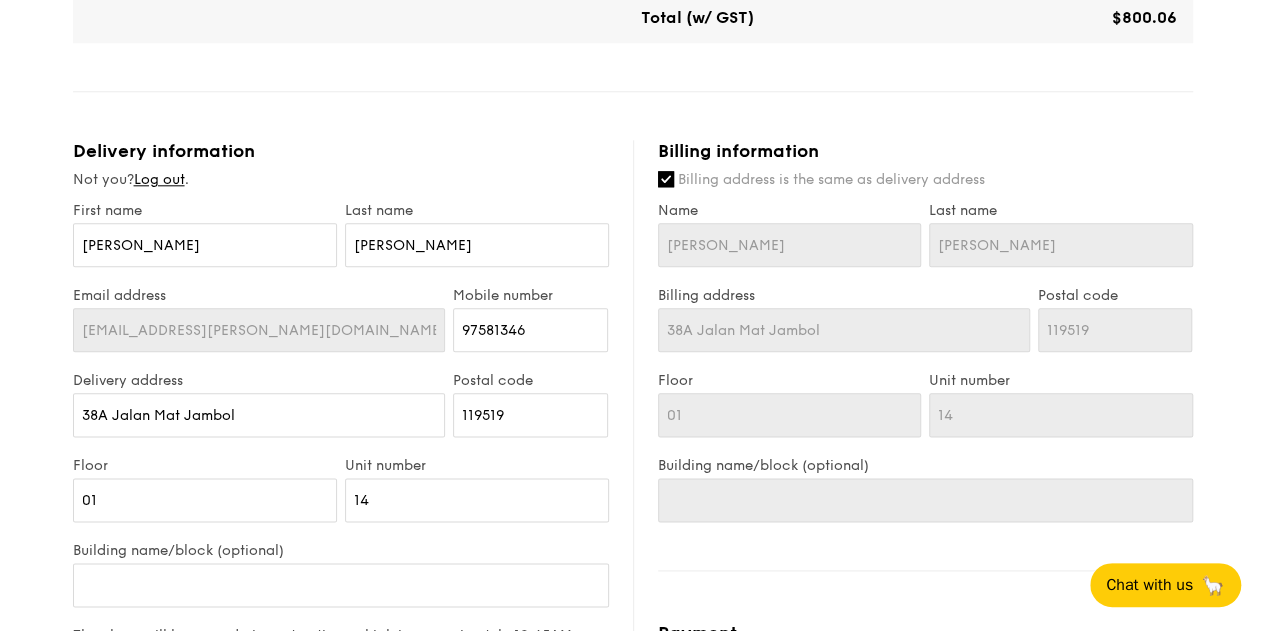 scroll, scrollTop: 1018, scrollLeft: 0, axis: vertical 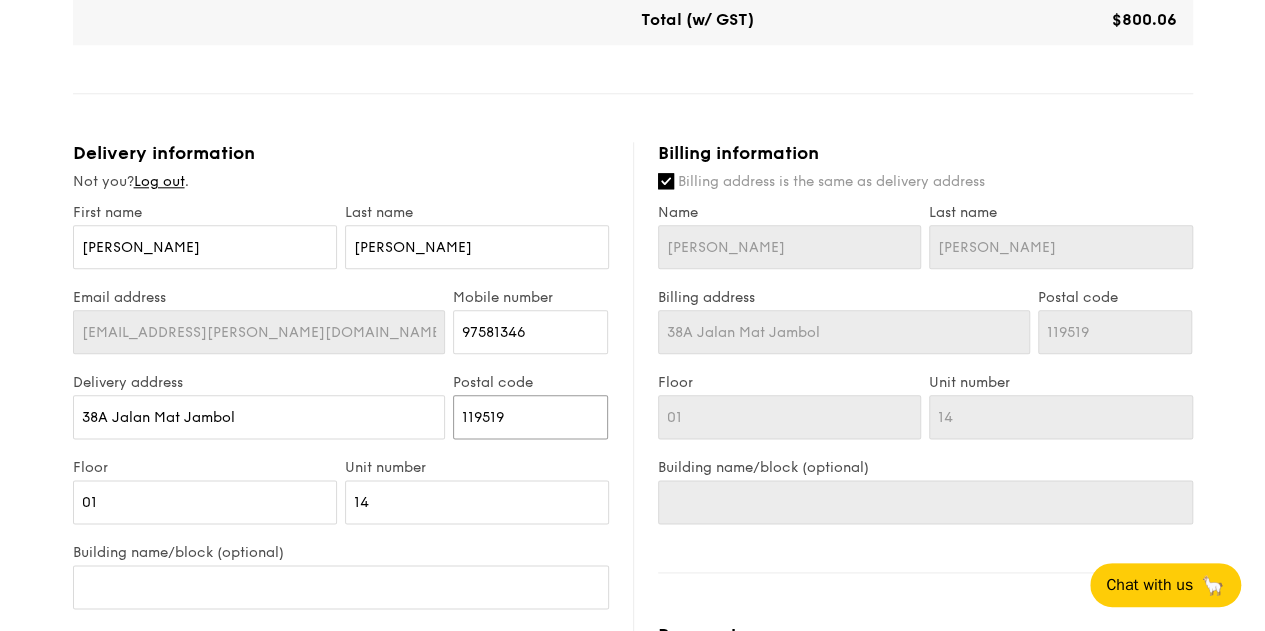 drag, startPoint x: 535, startPoint y: 415, endPoint x: 399, endPoint y: 413, distance: 136.01471 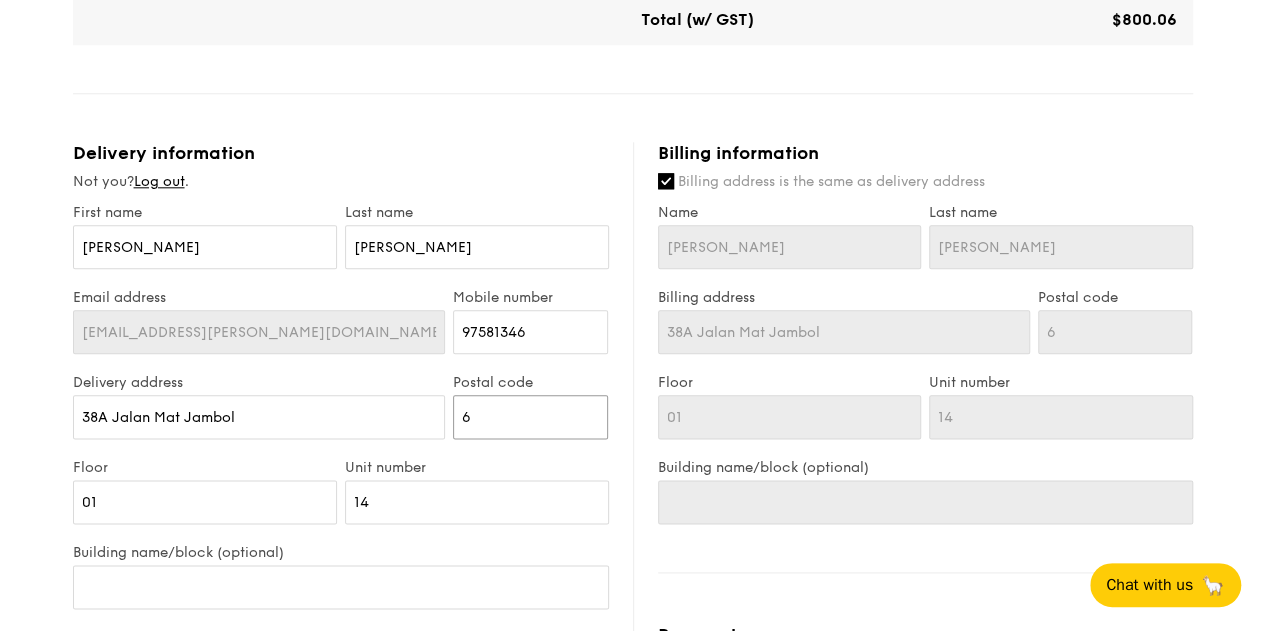 type on "637016" 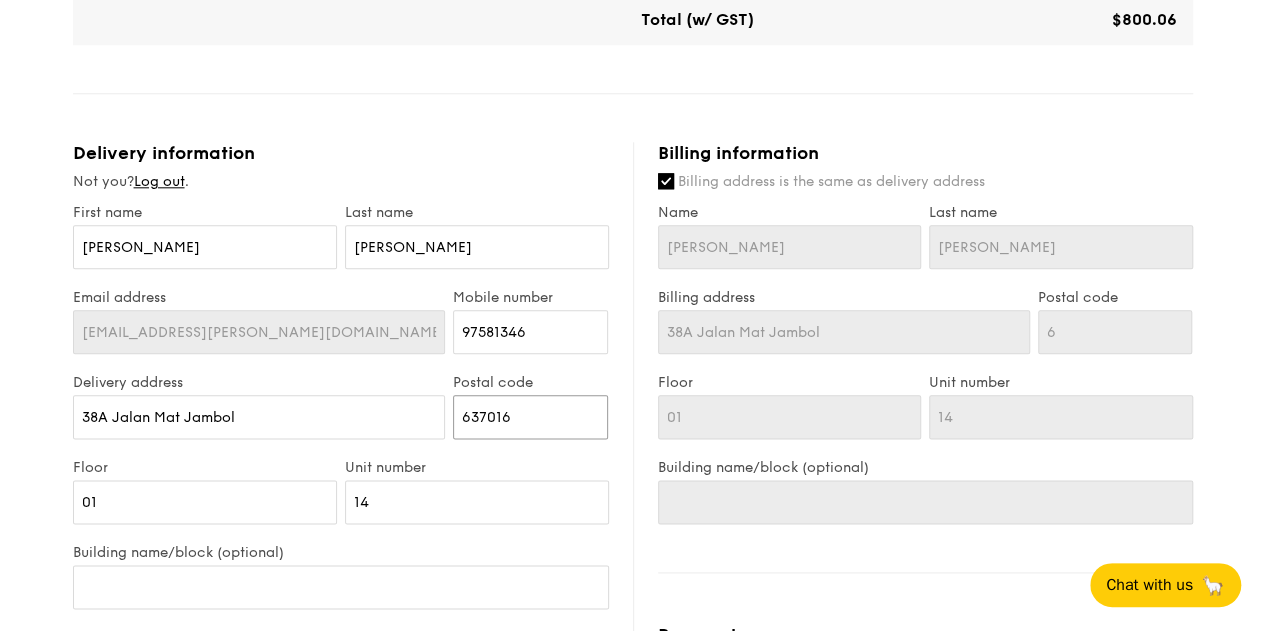 type on "637016" 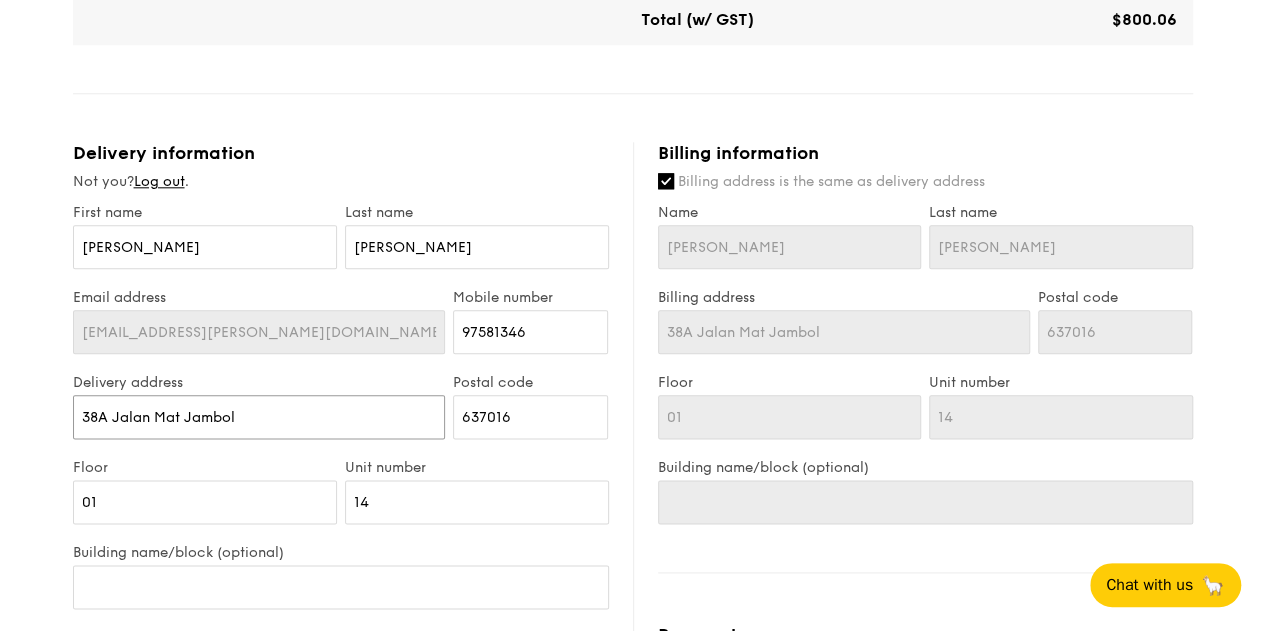 drag, startPoint x: 366, startPoint y: 420, endPoint x: 46, endPoint y: 412, distance: 320.09998 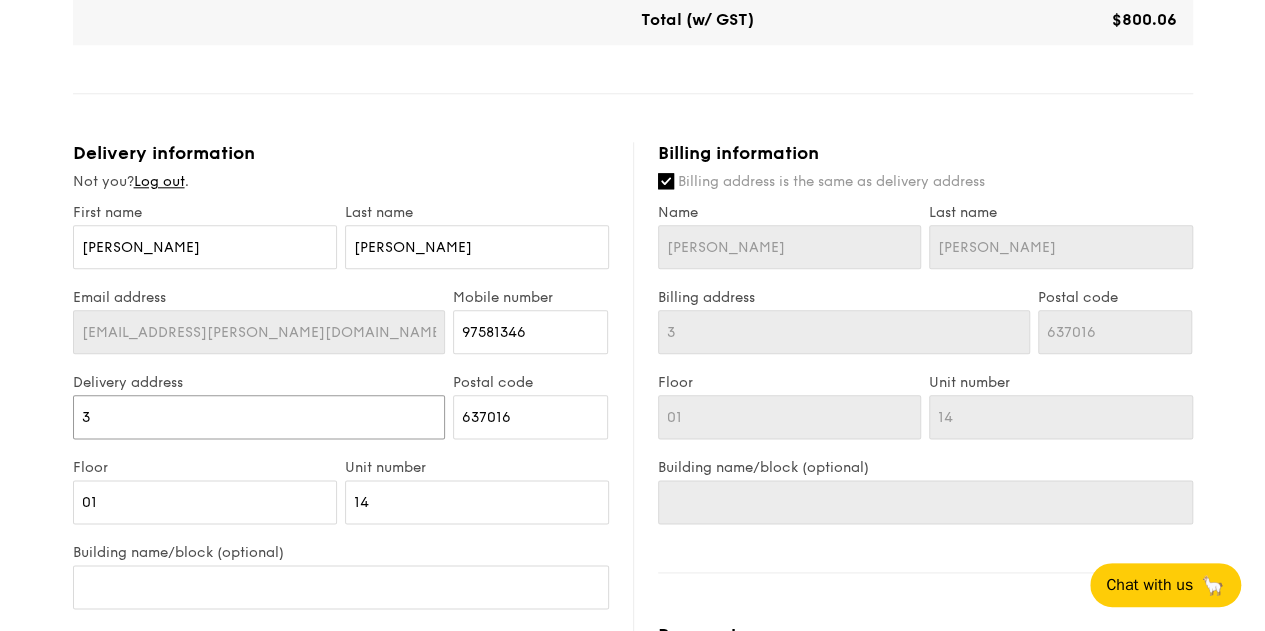 type on "3 Tuas Link 4 #03-01" 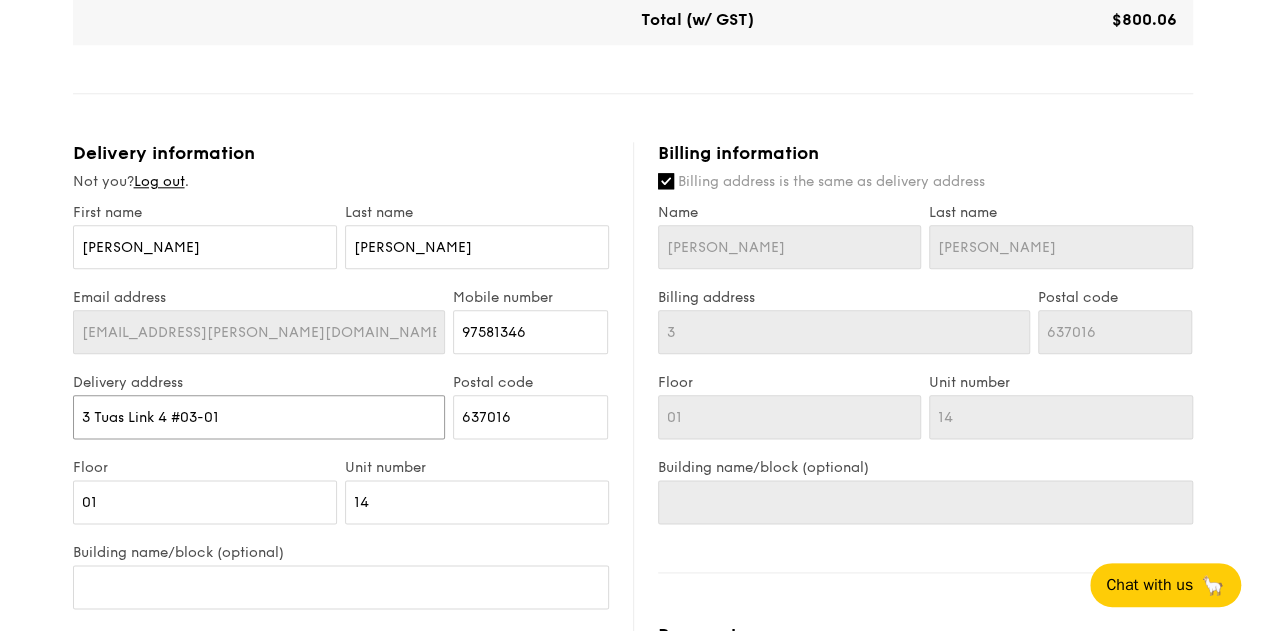 type on "3 Tuas Link 4 #03-01" 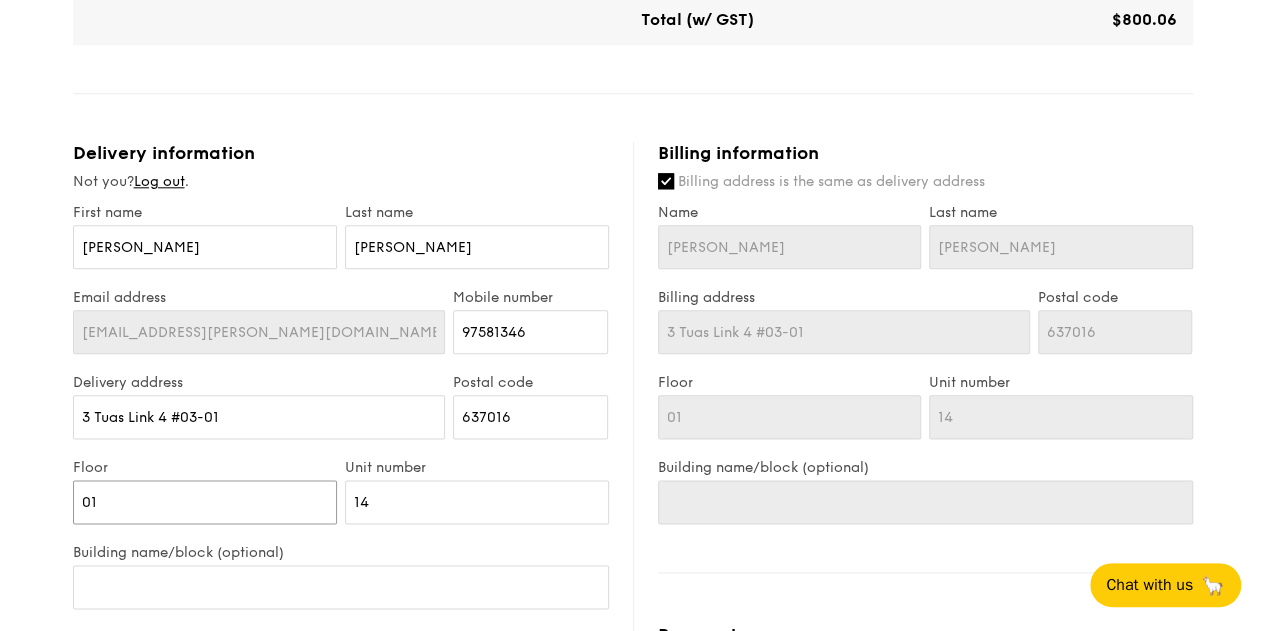 click on "01" at bounding box center [205, 502] 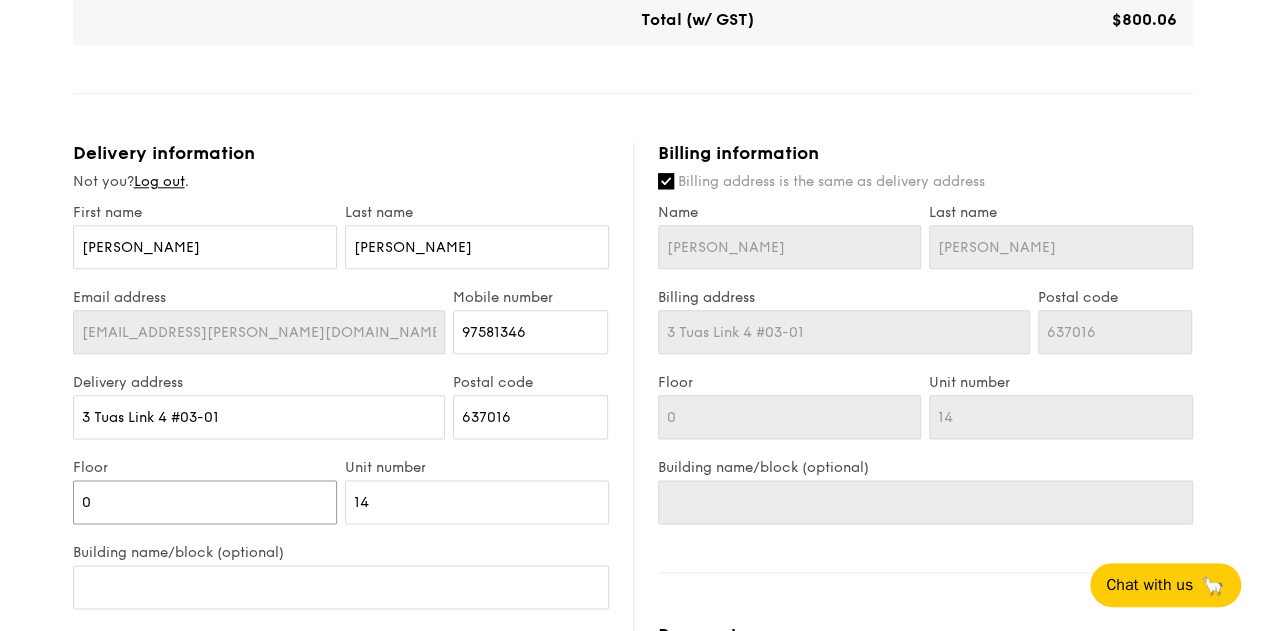 type 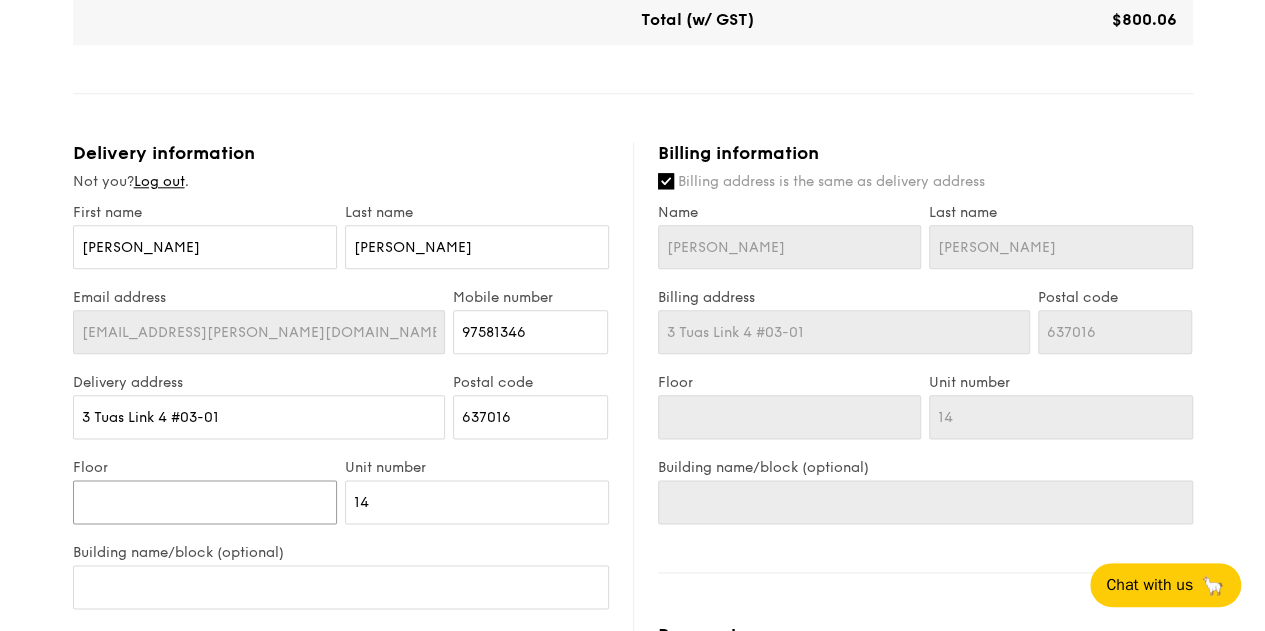 type on "0" 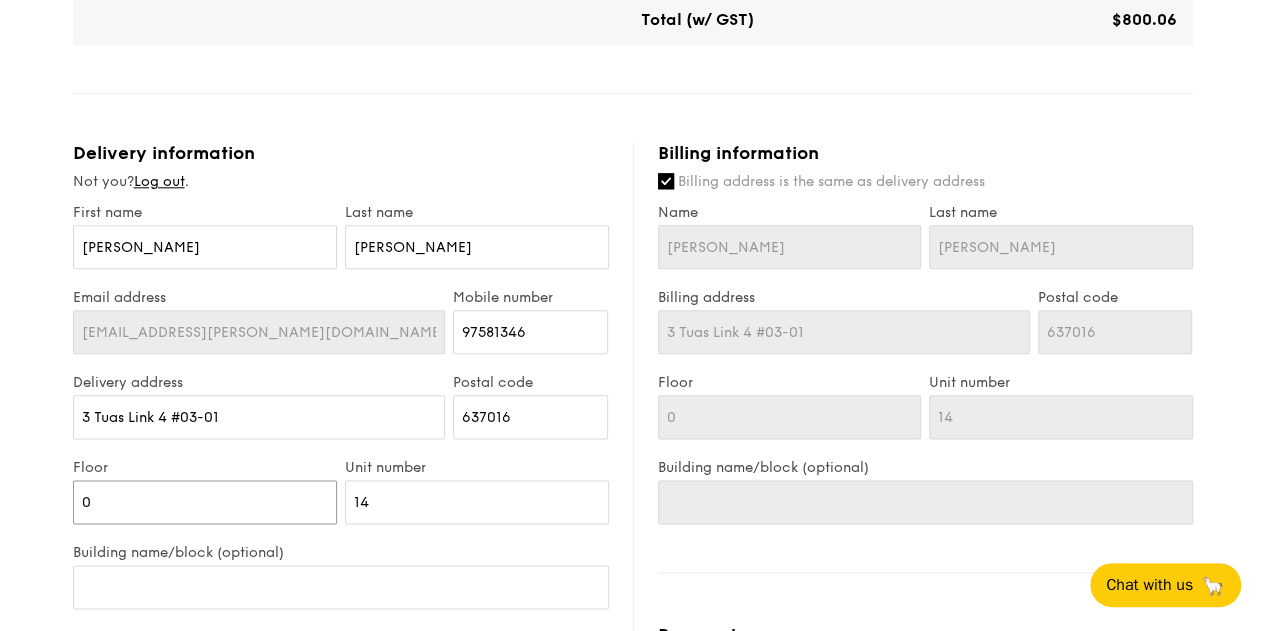 type on "03" 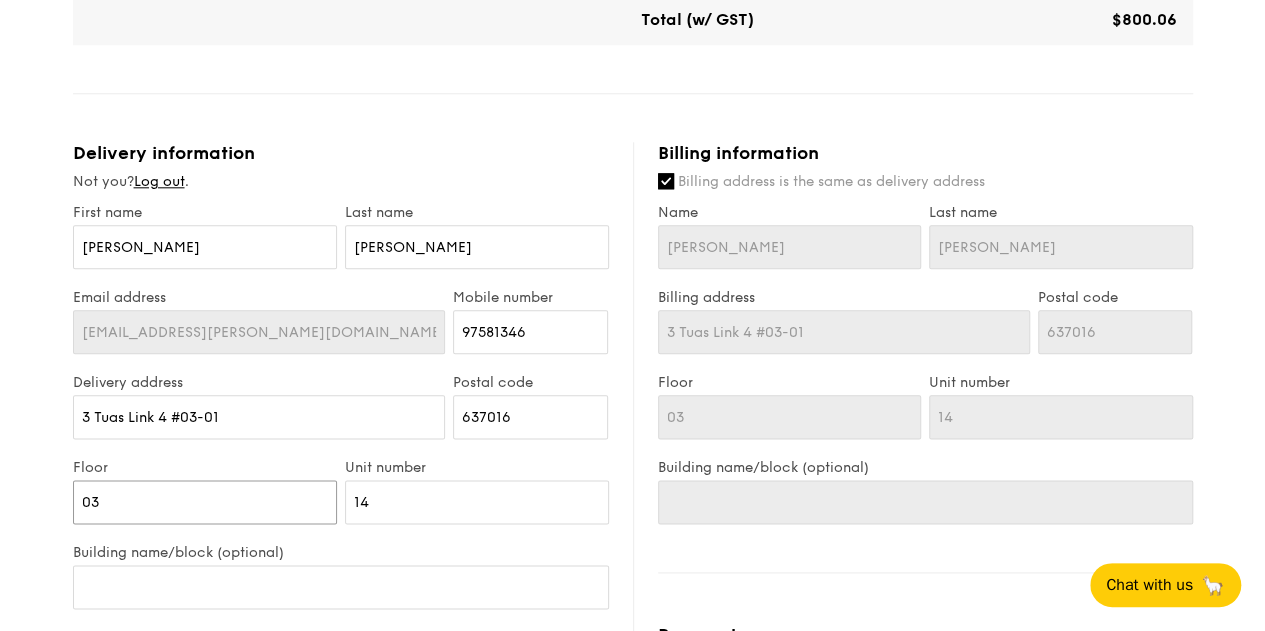 type on "03" 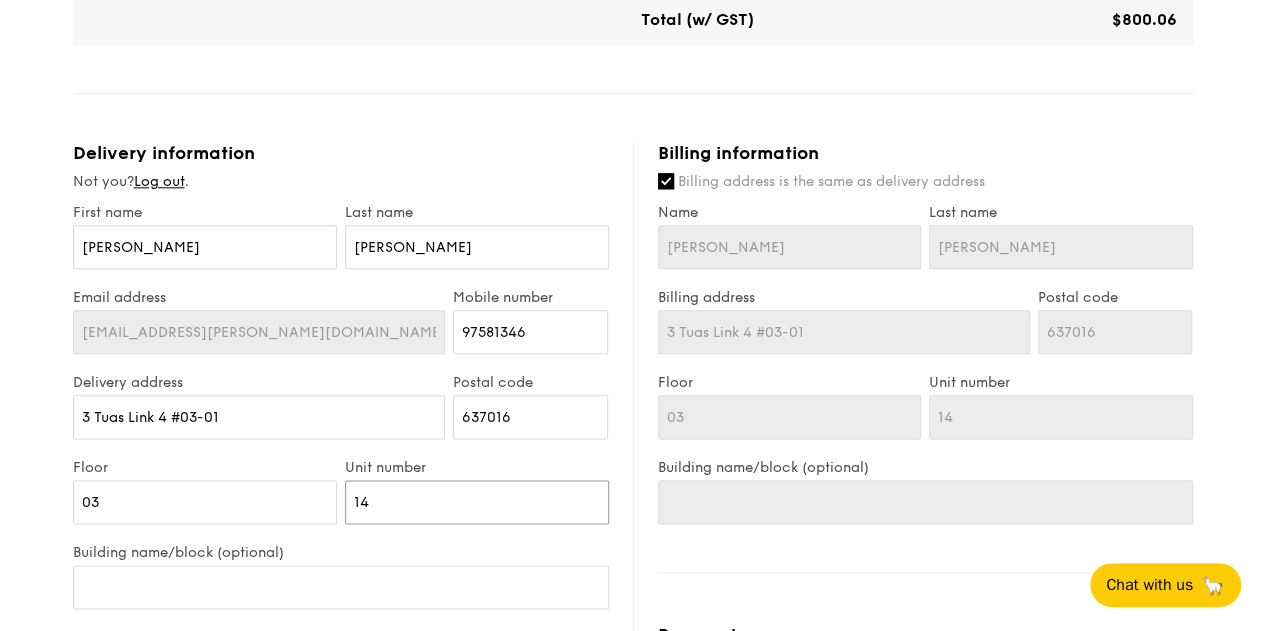 type on "0" 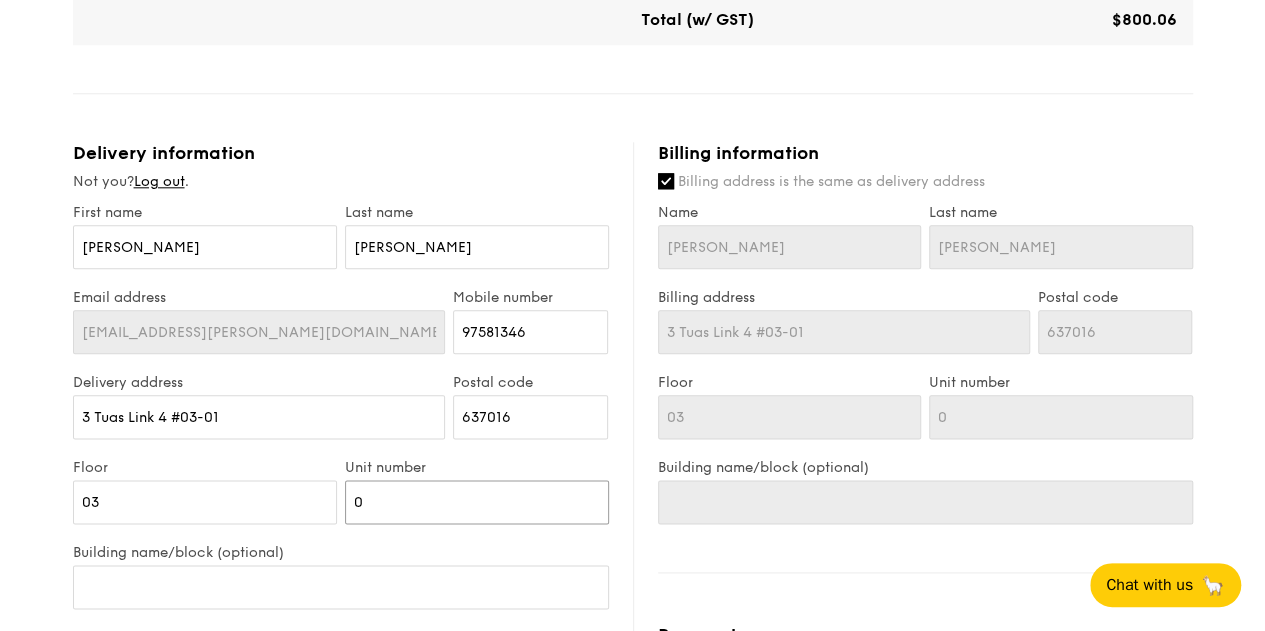 type on "01" 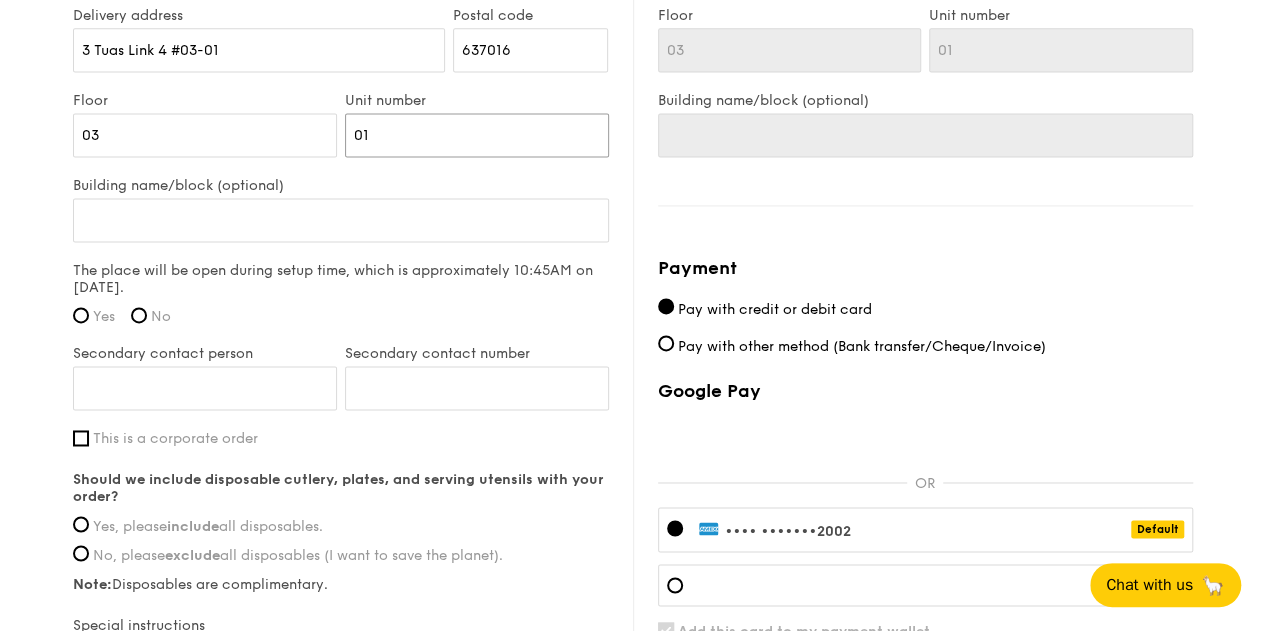 scroll, scrollTop: 1398, scrollLeft: 0, axis: vertical 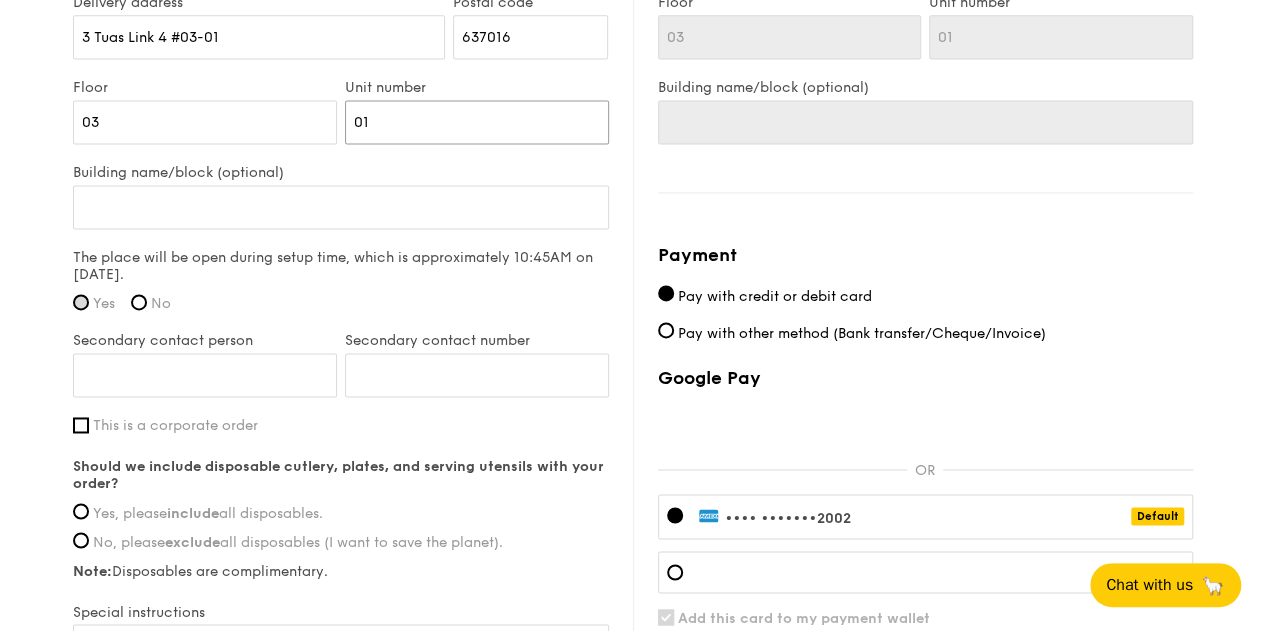 type on "01" 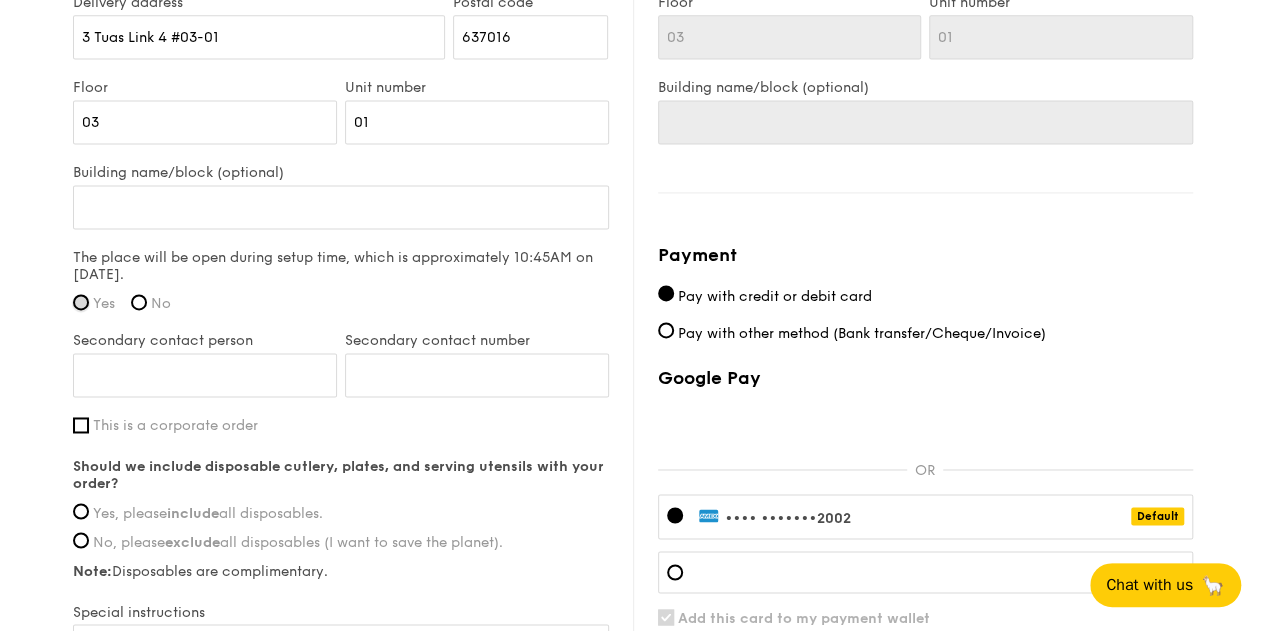 click on "Yes" at bounding box center (81, 302) 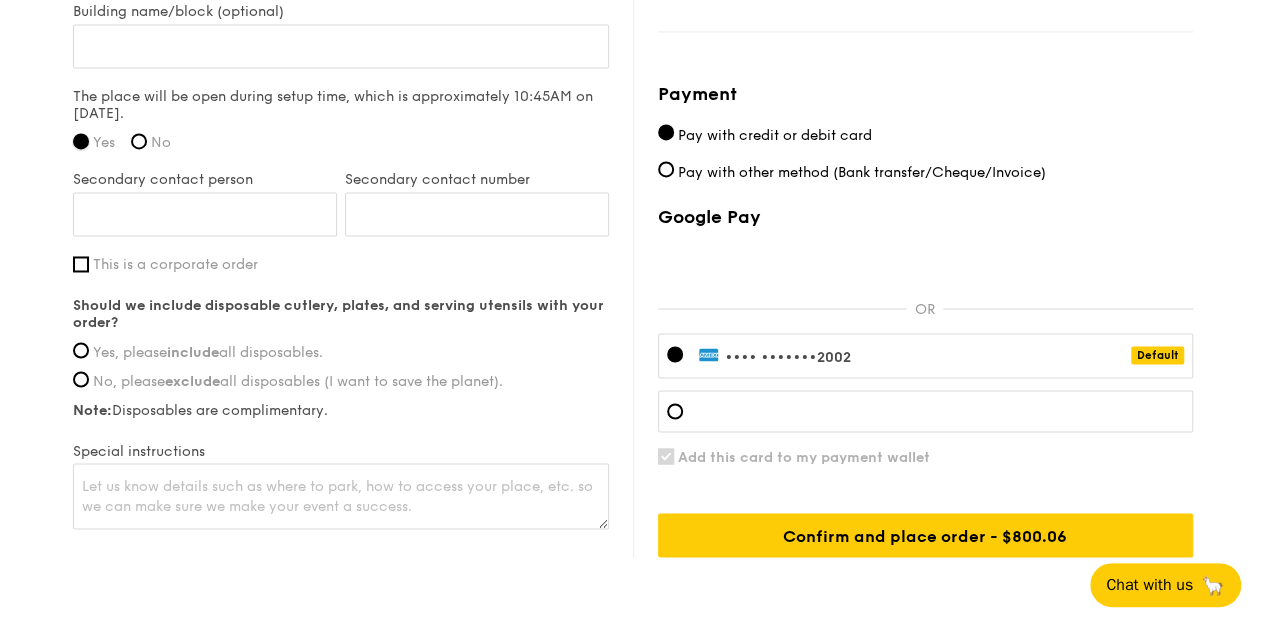scroll, scrollTop: 1570, scrollLeft: 0, axis: vertical 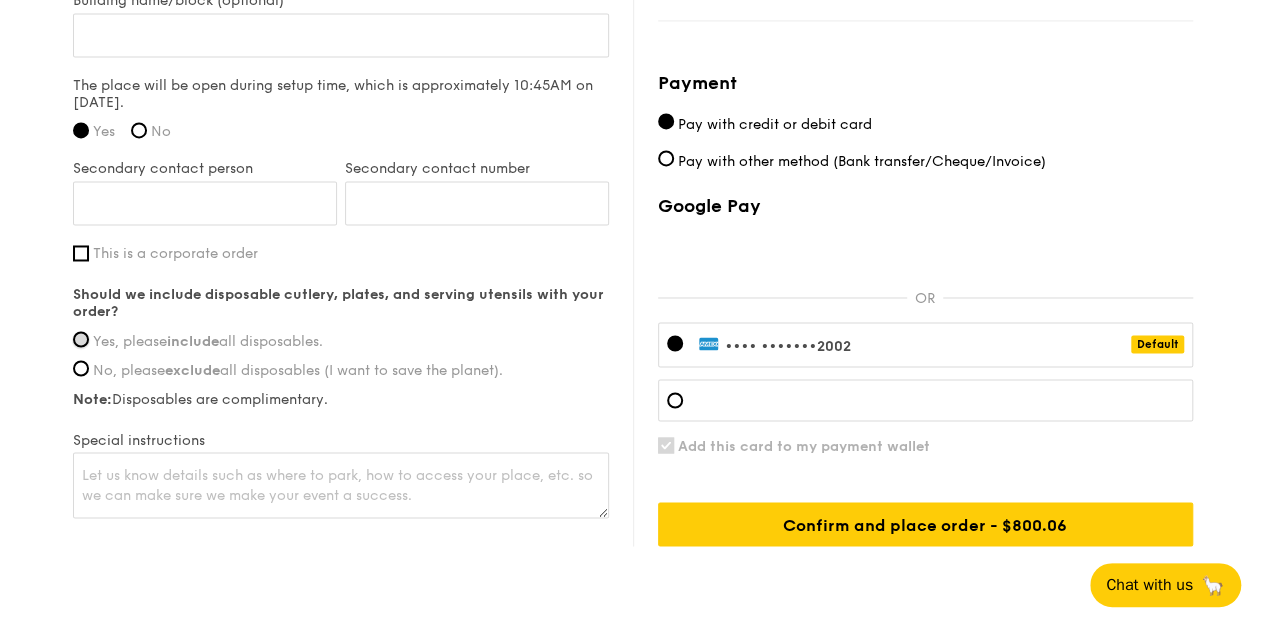 click on "Yes, please  include  all disposables." at bounding box center [81, 339] 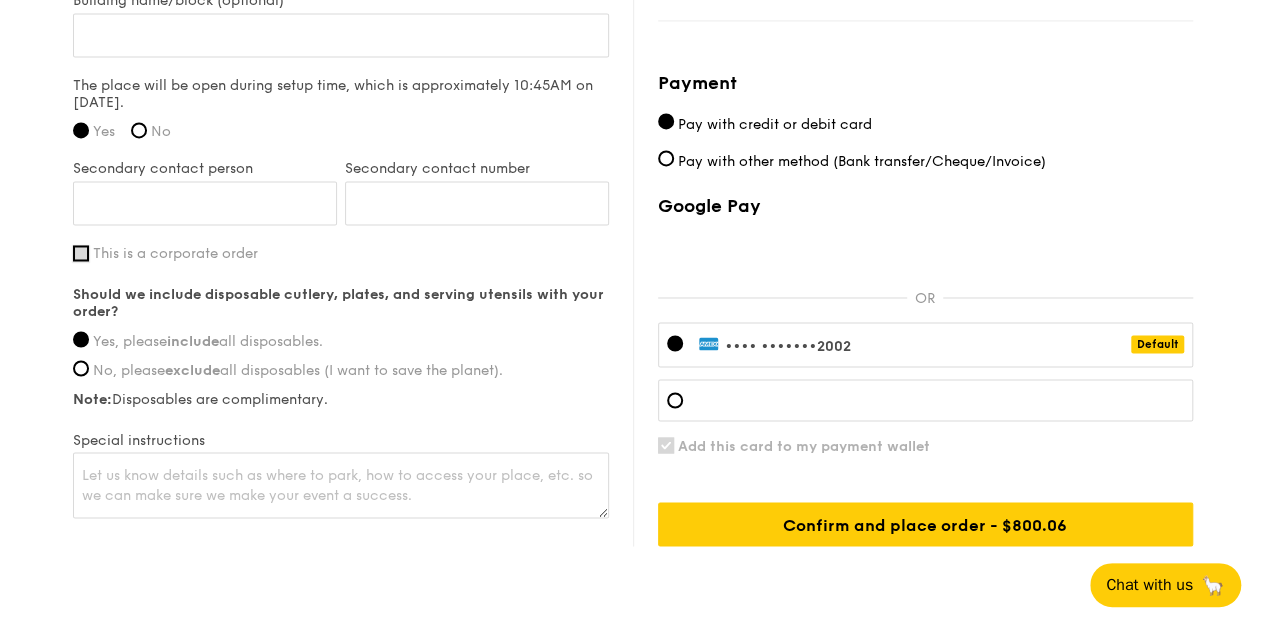 click on "This is a corporate order" at bounding box center [81, 253] 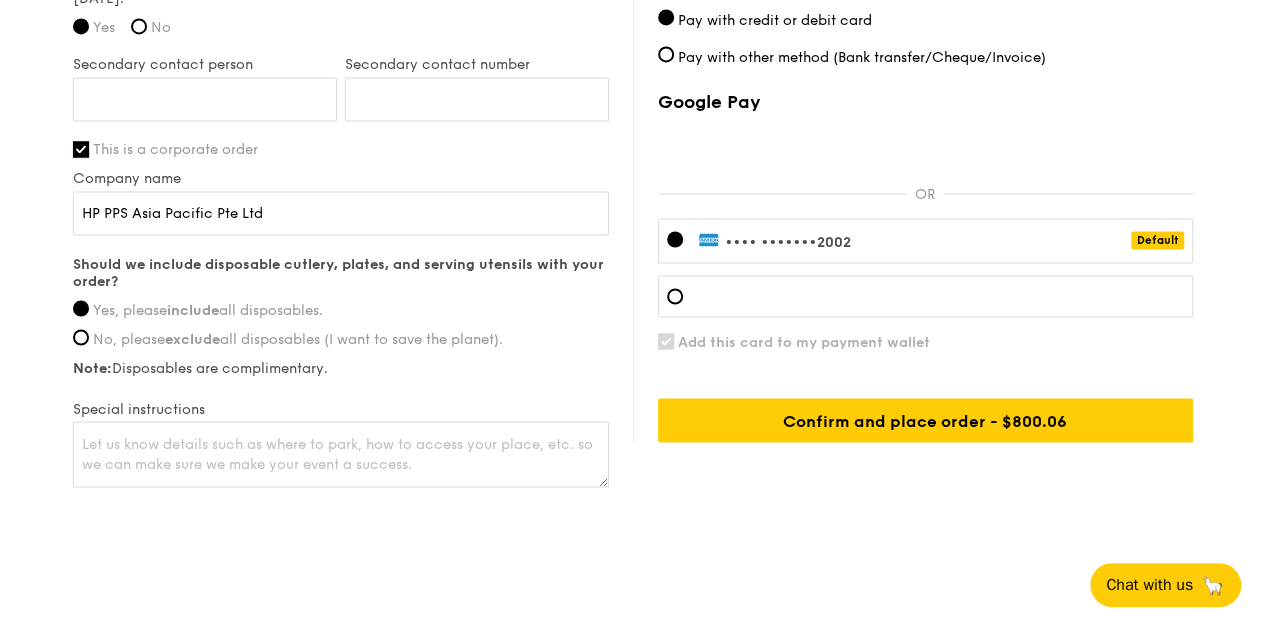 scroll, scrollTop: 1688, scrollLeft: 0, axis: vertical 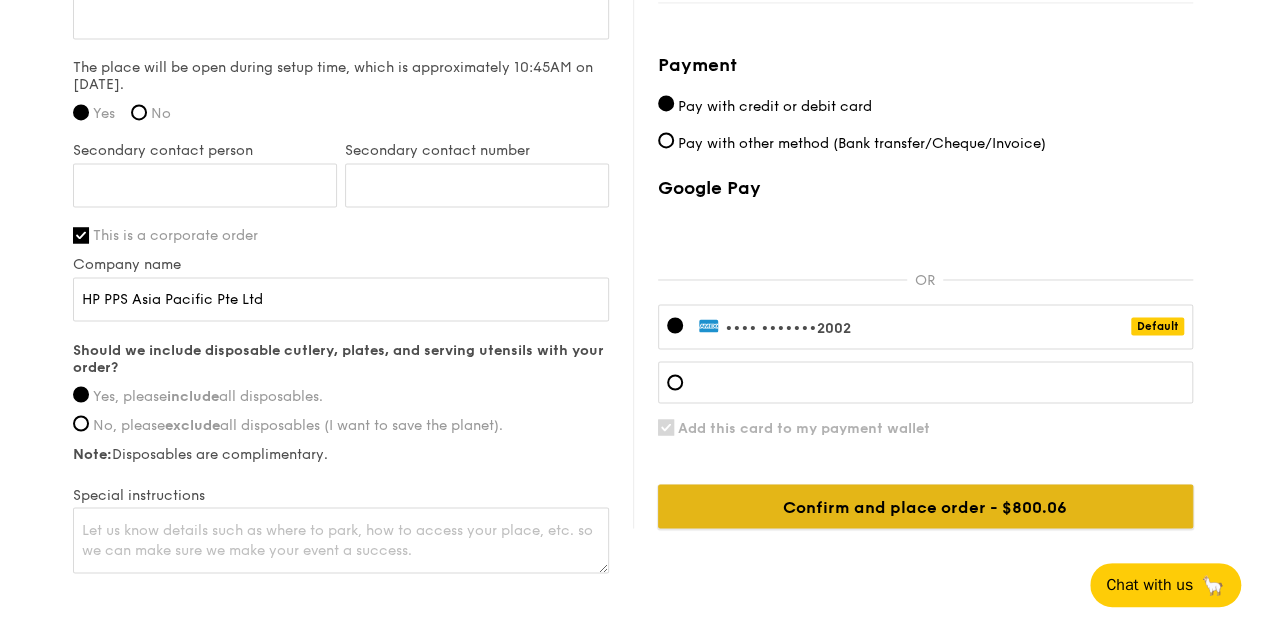 click on "Confirm and place order - $800.06" at bounding box center (925, 506) 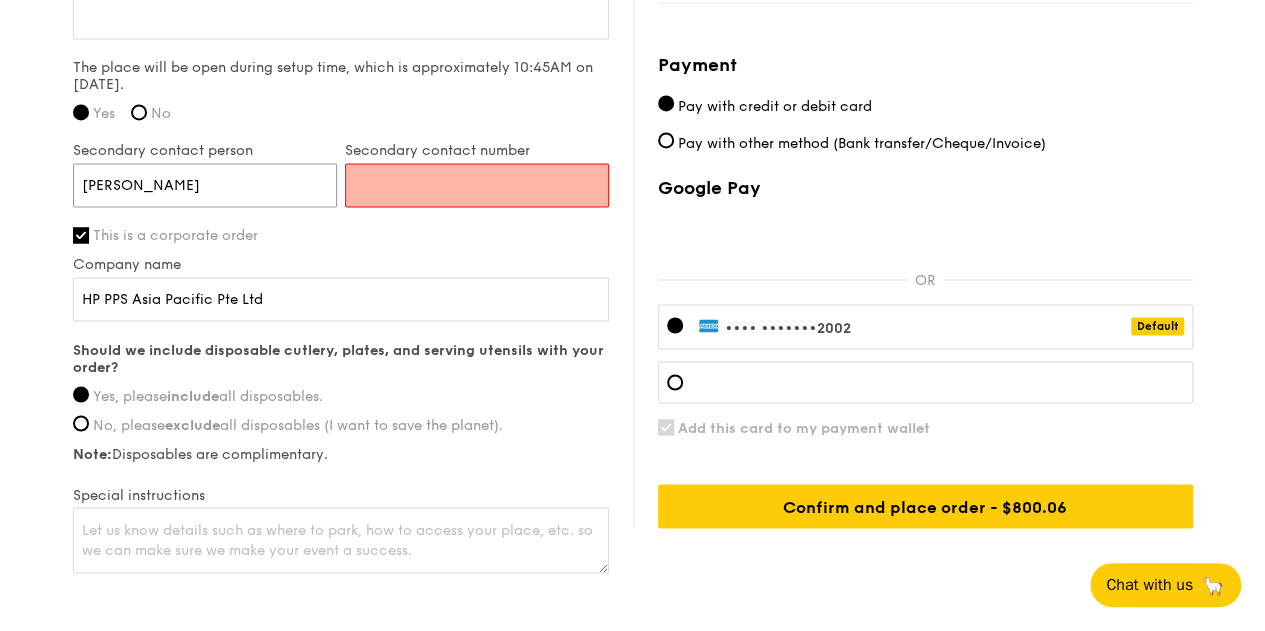 type on "Lois Koh" 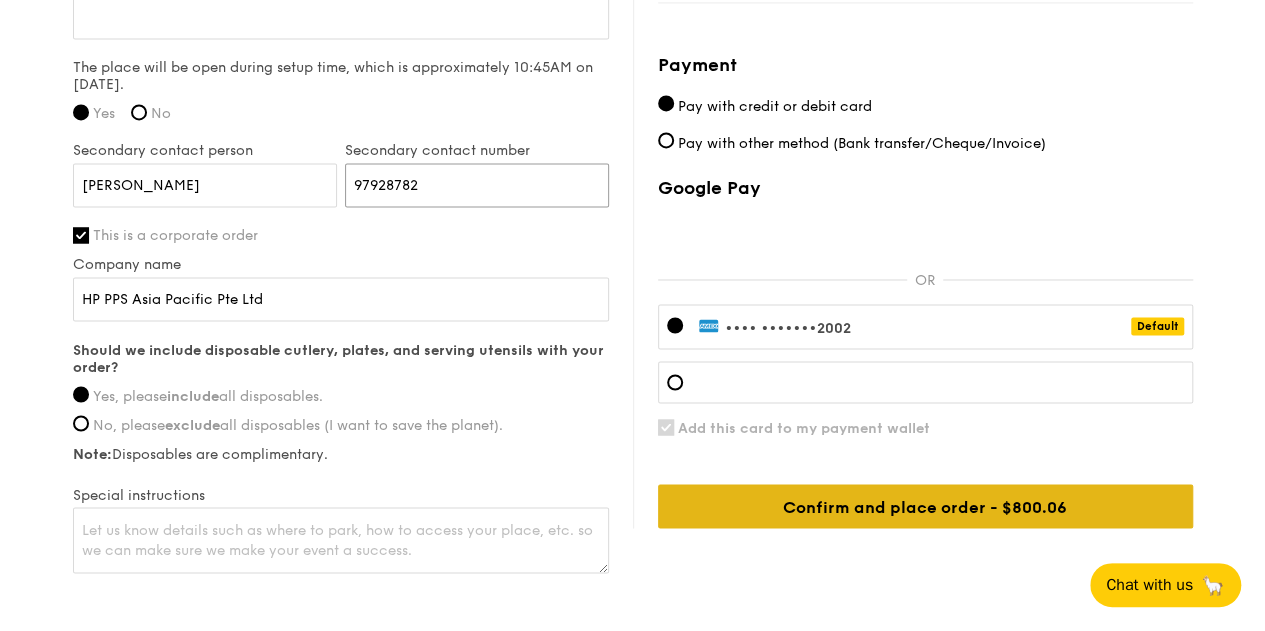 type on "97928782" 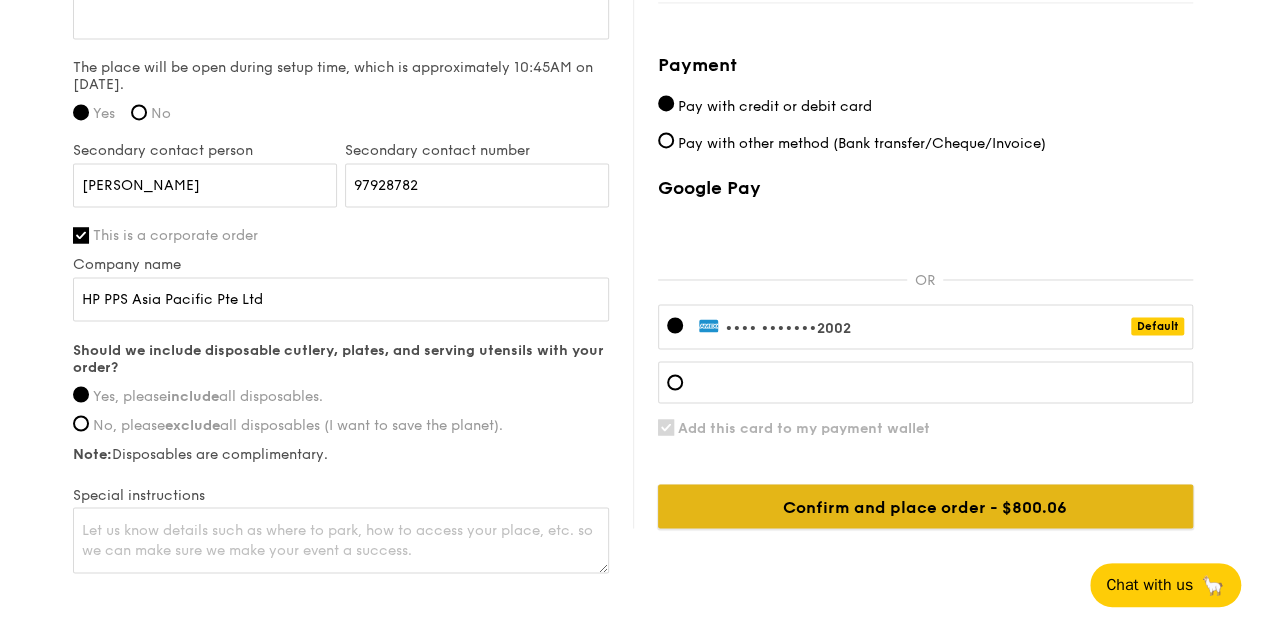 click on "Confirm and place order - $800.06" at bounding box center (925, 506) 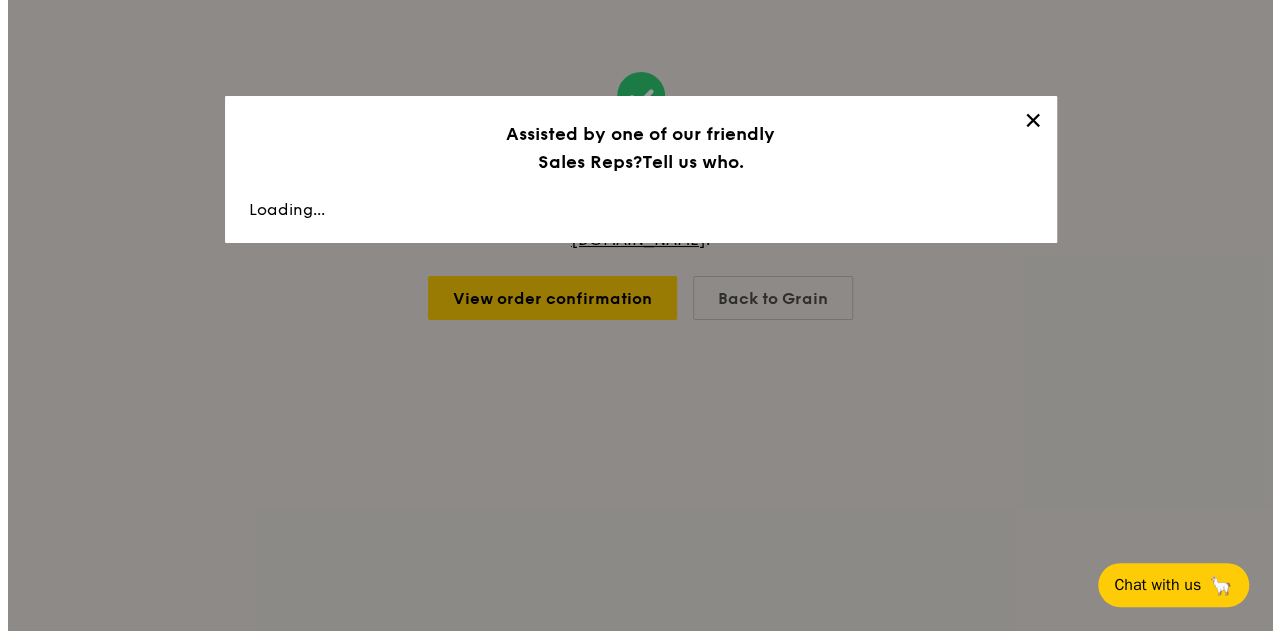 scroll, scrollTop: 0, scrollLeft: 0, axis: both 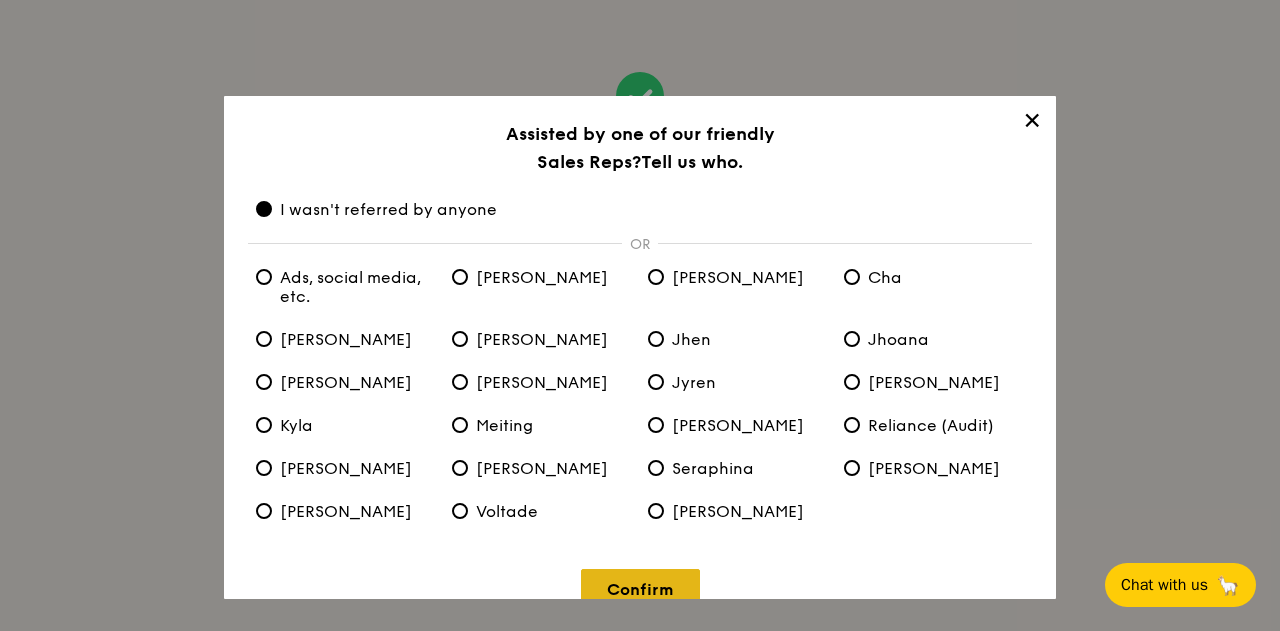 click on "Confirm" at bounding box center [640, 589] 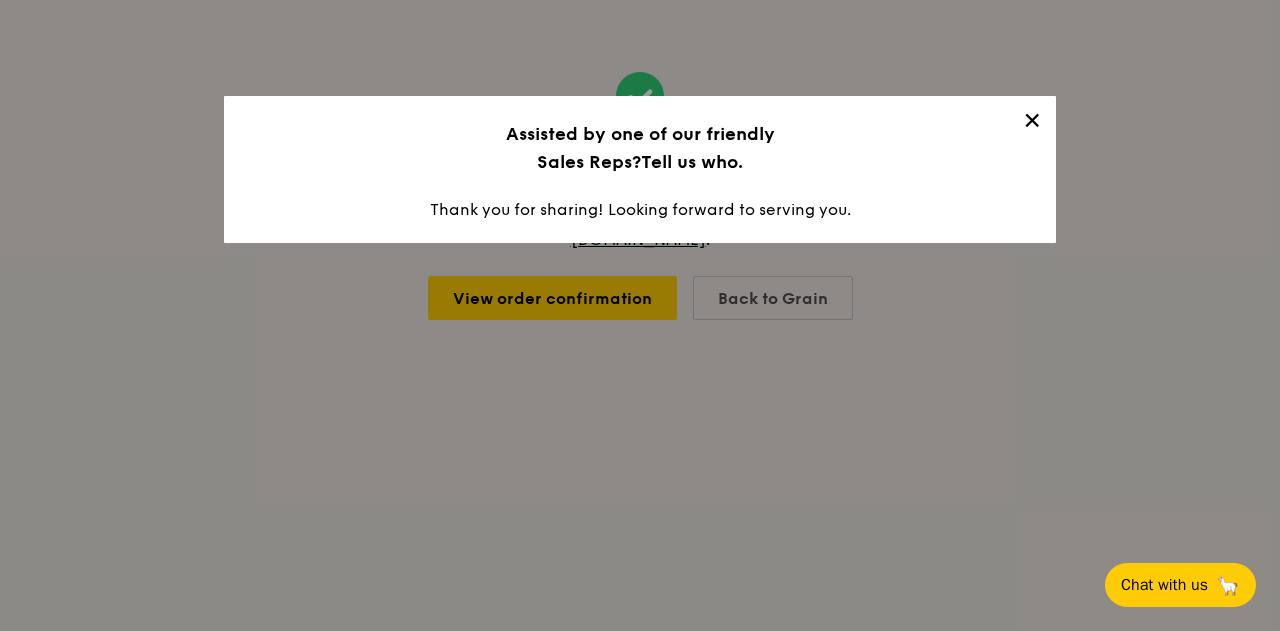 click on "✕" at bounding box center [1032, 124] 